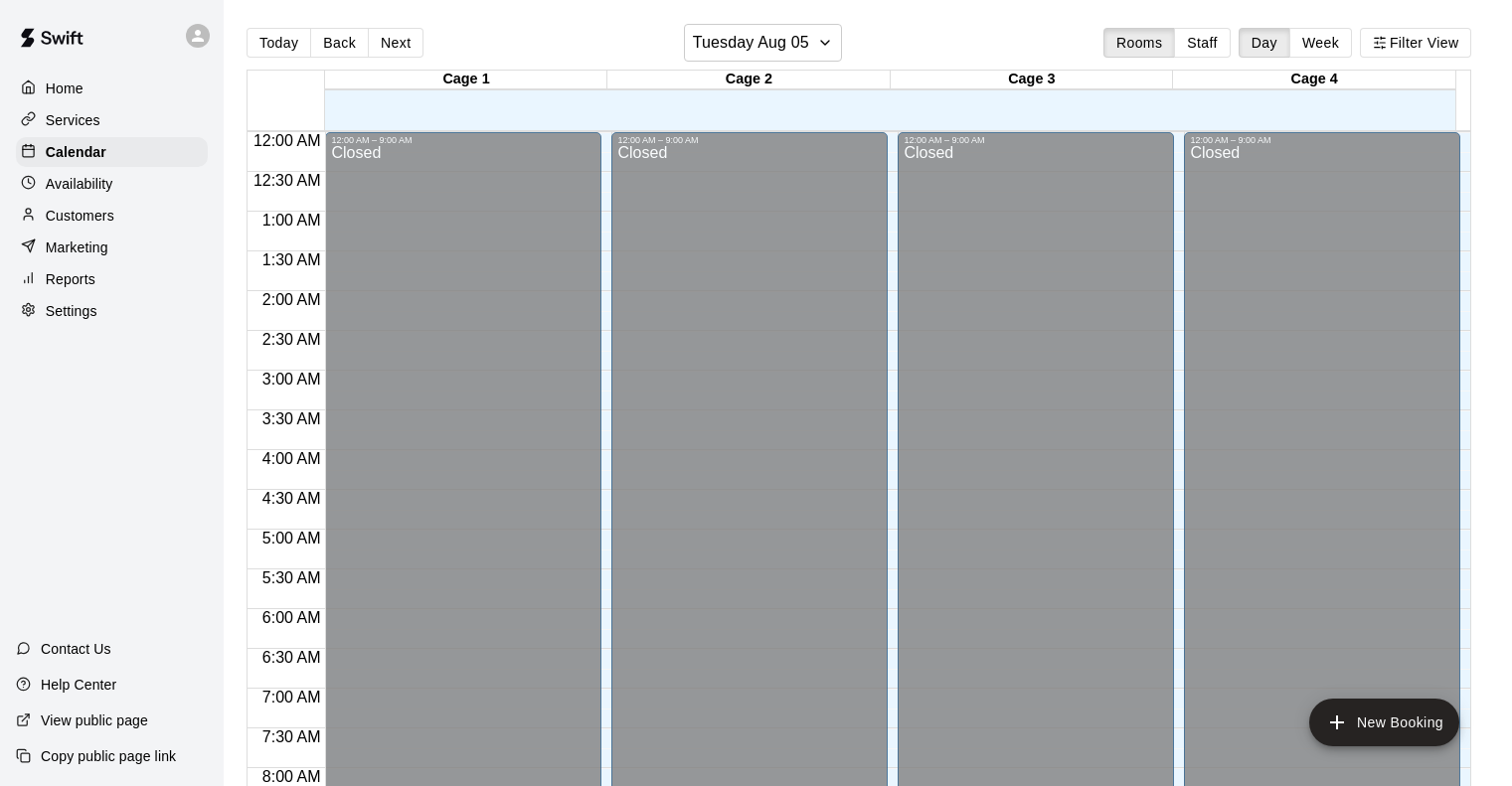 scroll, scrollTop: 32, scrollLeft: 0, axis: vertical 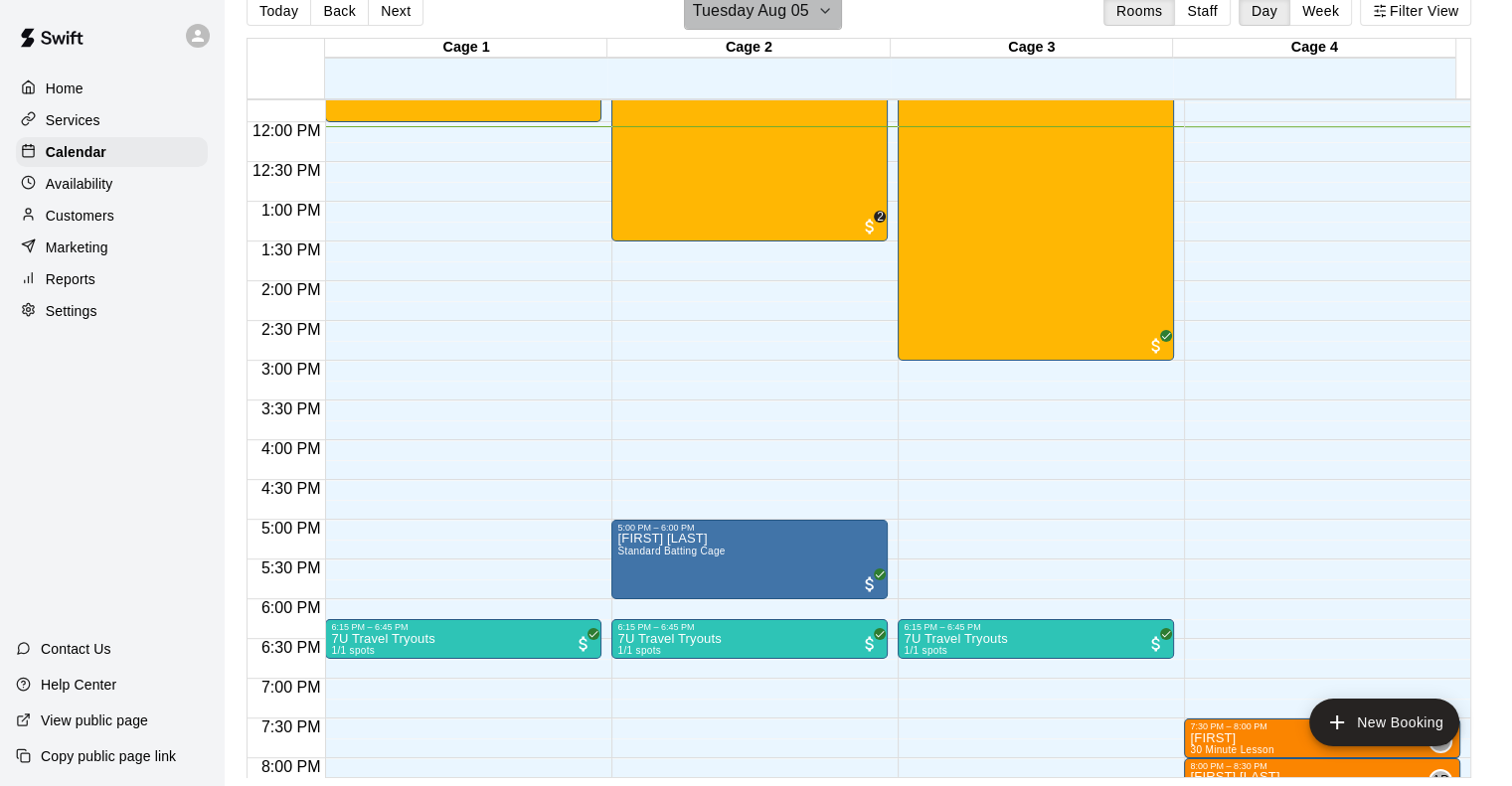 click on "Tuesday Aug 05" at bounding box center [751, 11] 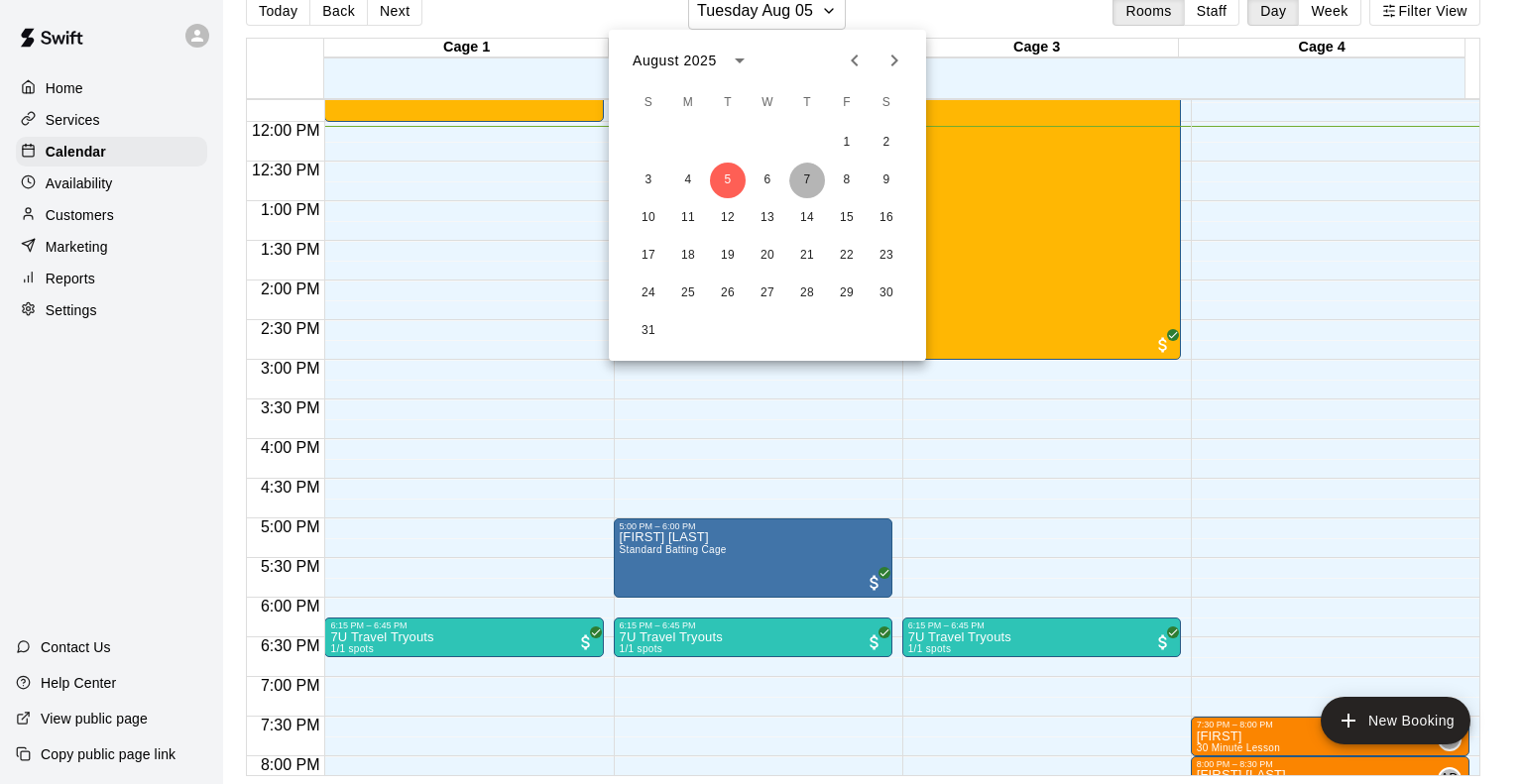 click on "7" at bounding box center (807, 180) 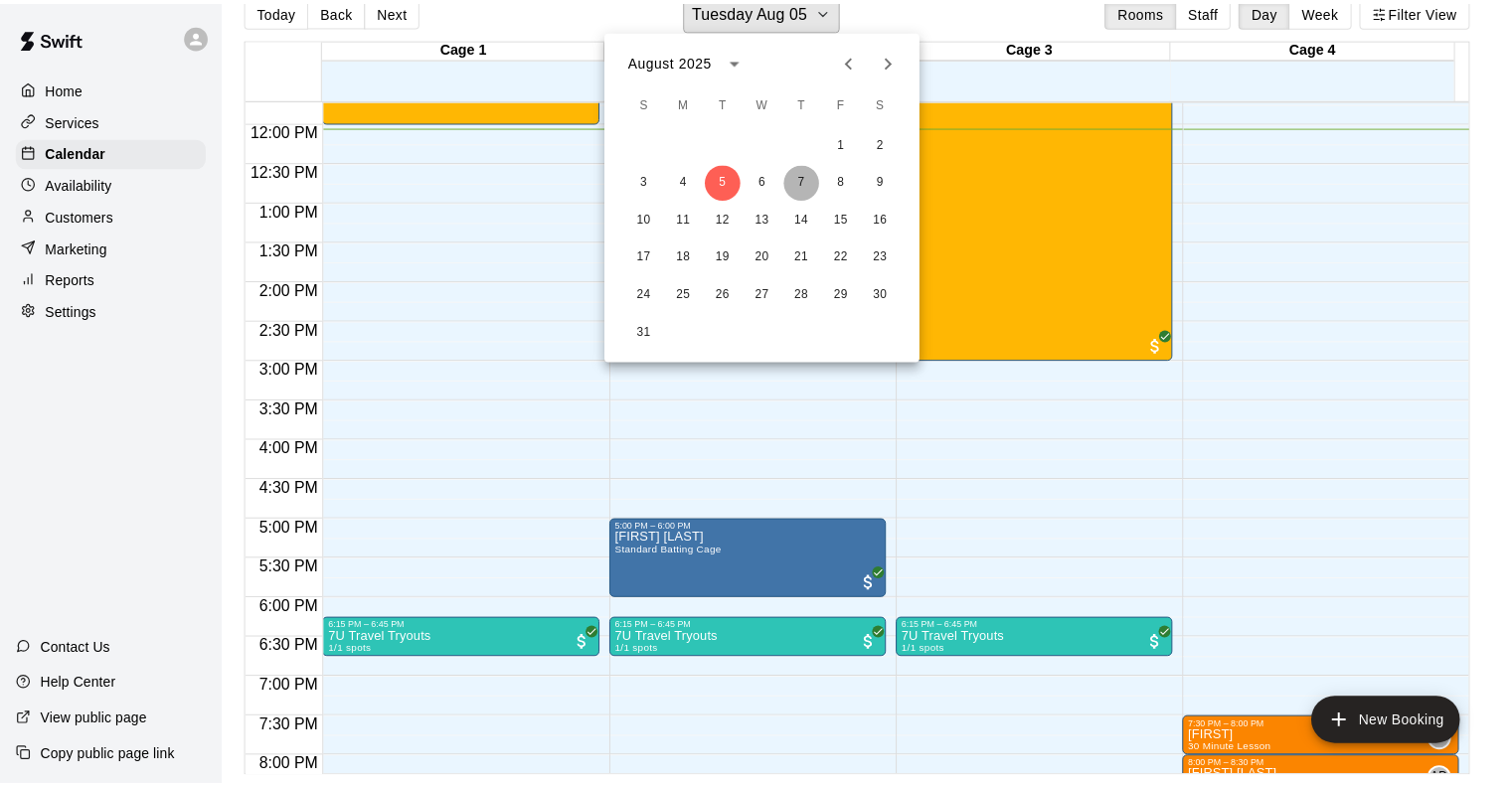 scroll, scrollTop: 24, scrollLeft: 0, axis: vertical 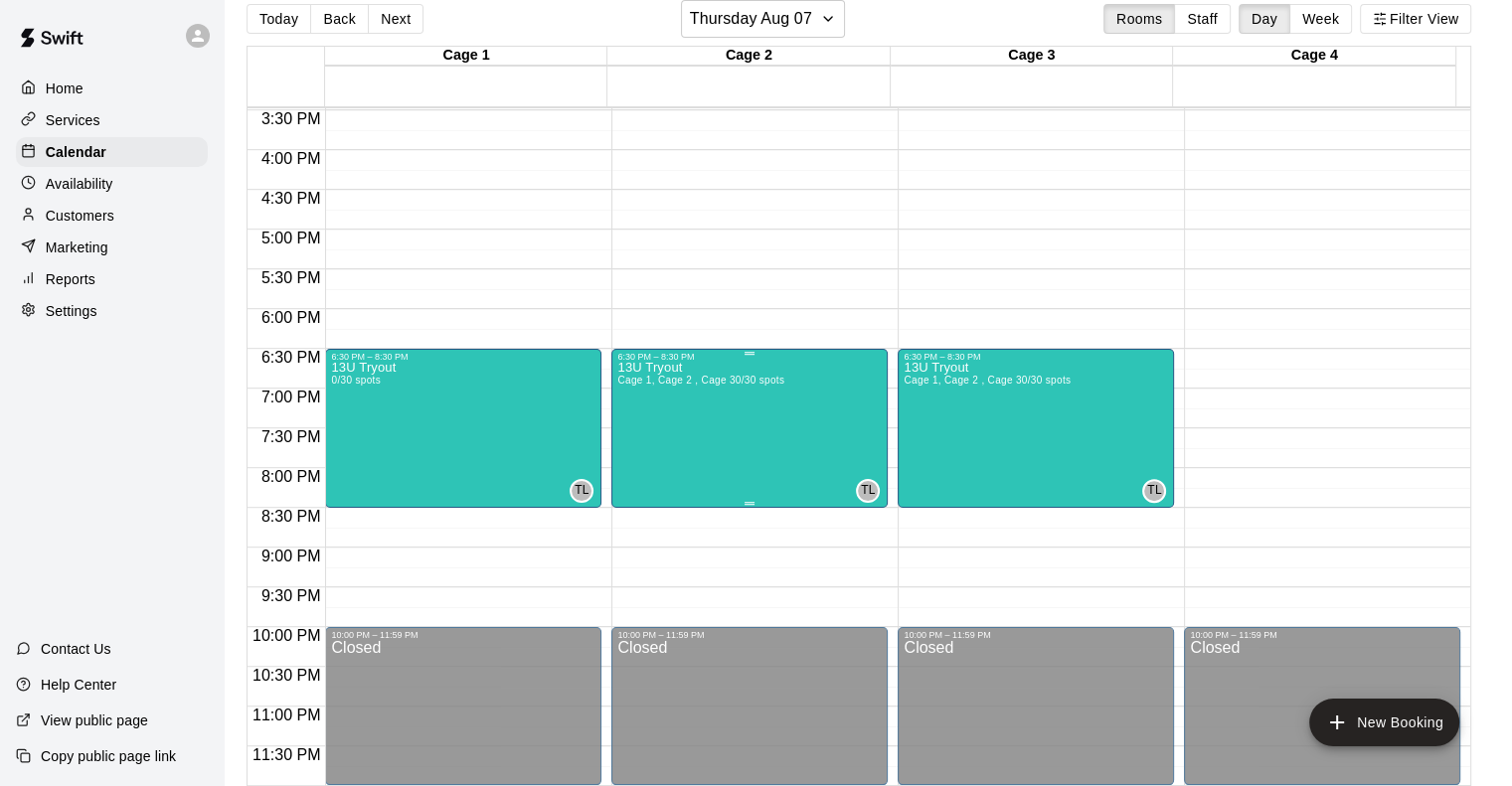 click on "13U Tryout Cage 1, Cage 2 , Cage 3 0/30 spots" at bounding box center (701, 754) 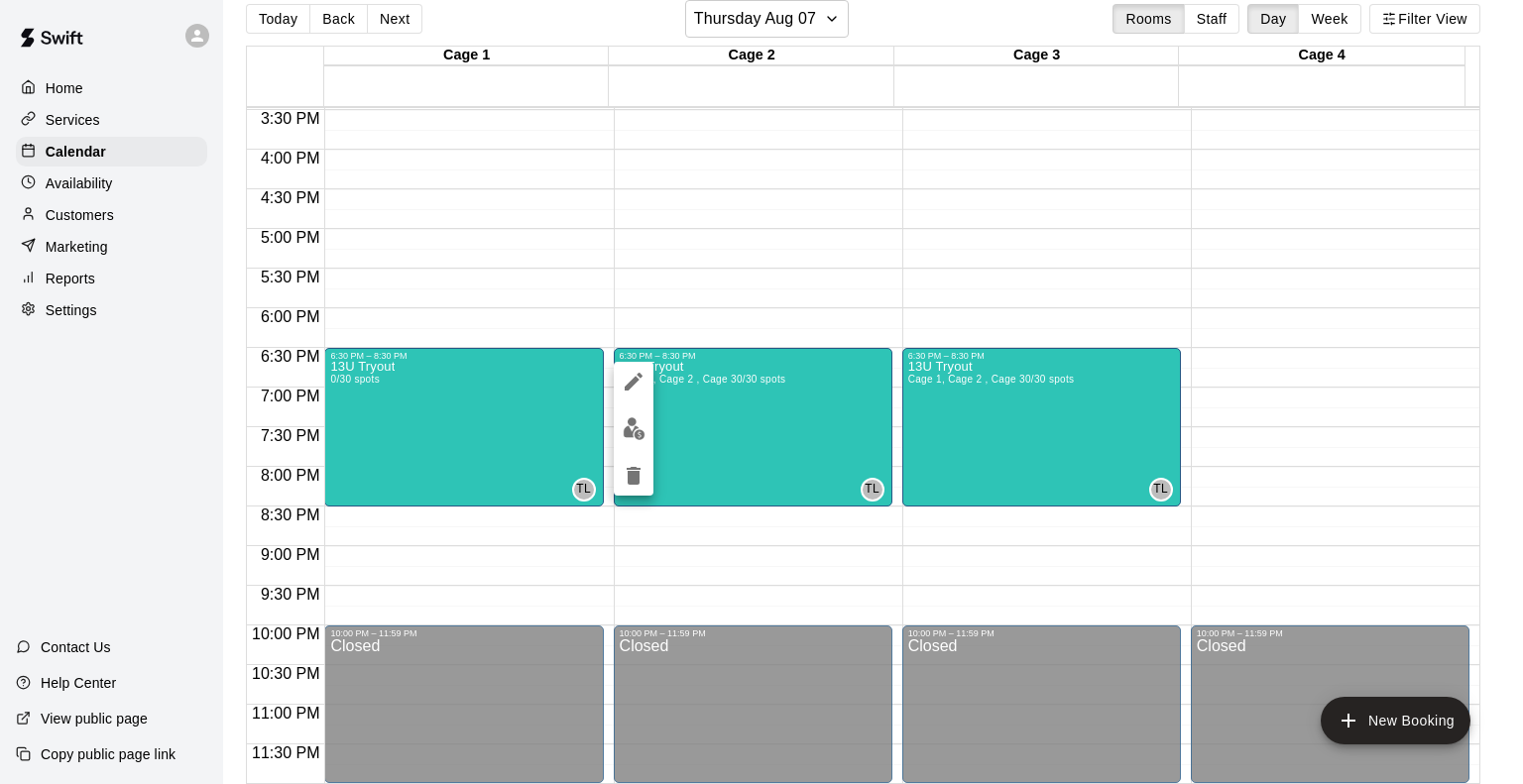 click at bounding box center [762, 392] 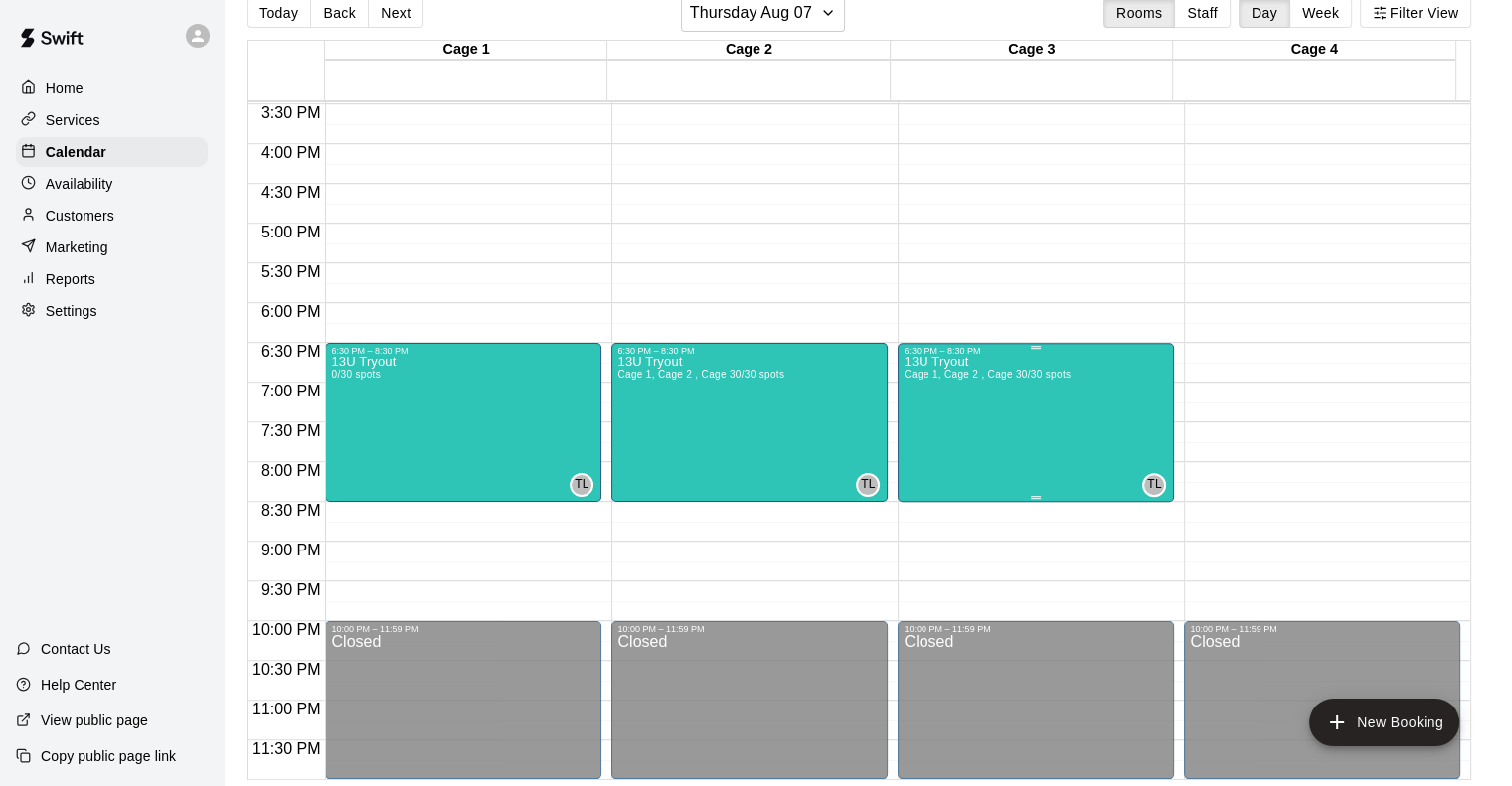 scroll, scrollTop: 32, scrollLeft: 0, axis: vertical 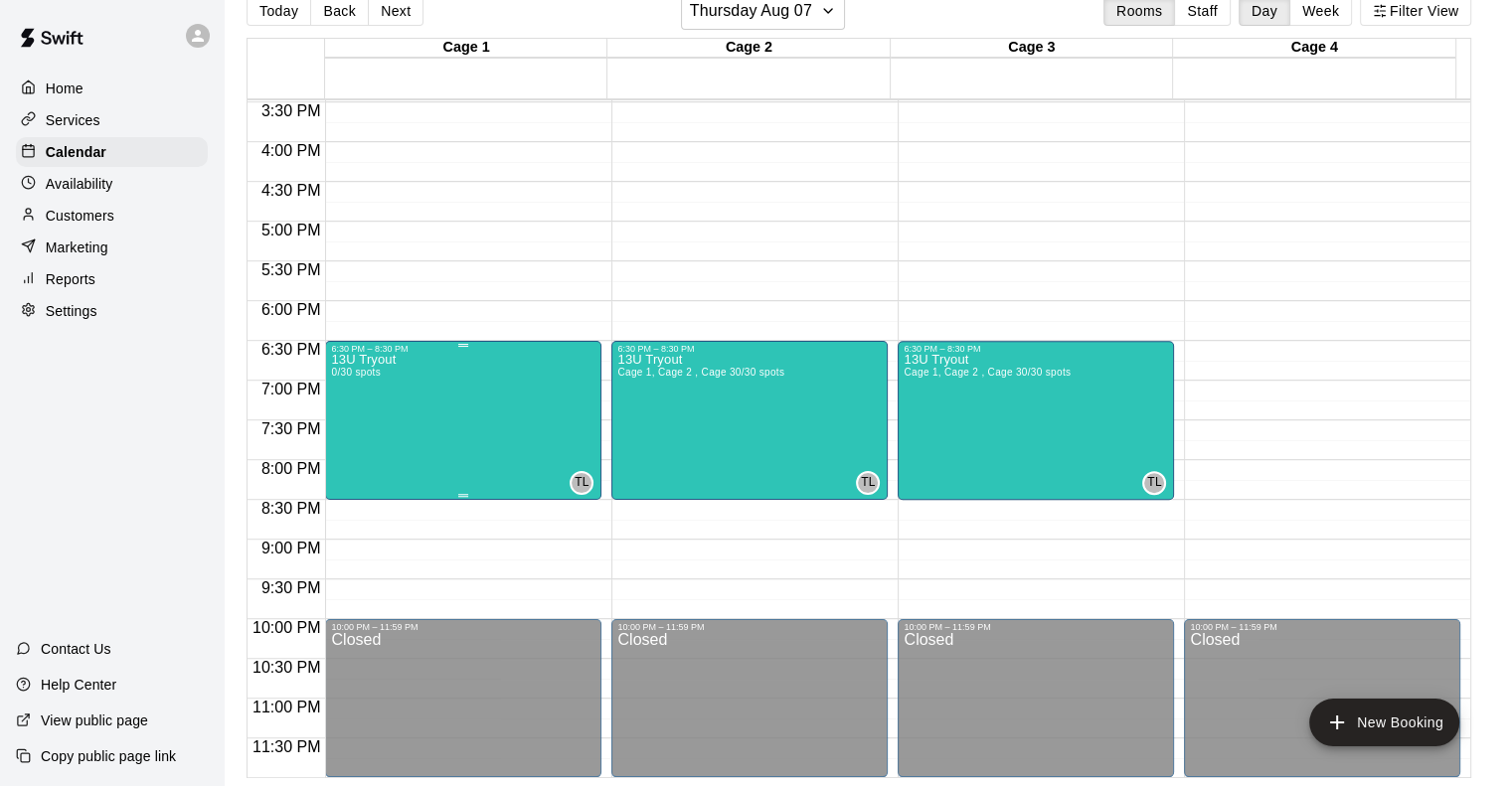 click on "13U Tryout 0/30 spots TL 0" at bounding box center [463, 746] 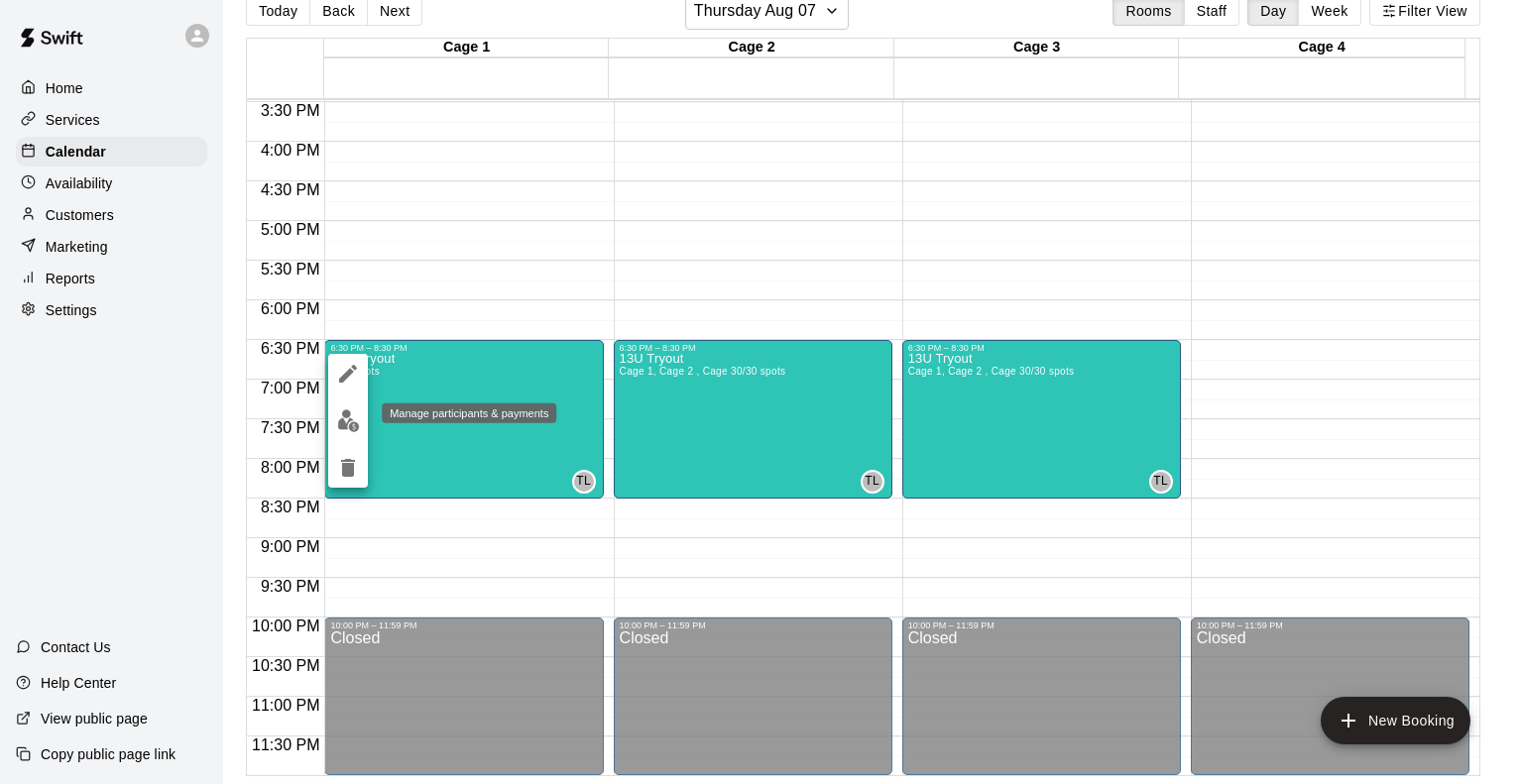 click at bounding box center [348, 420] 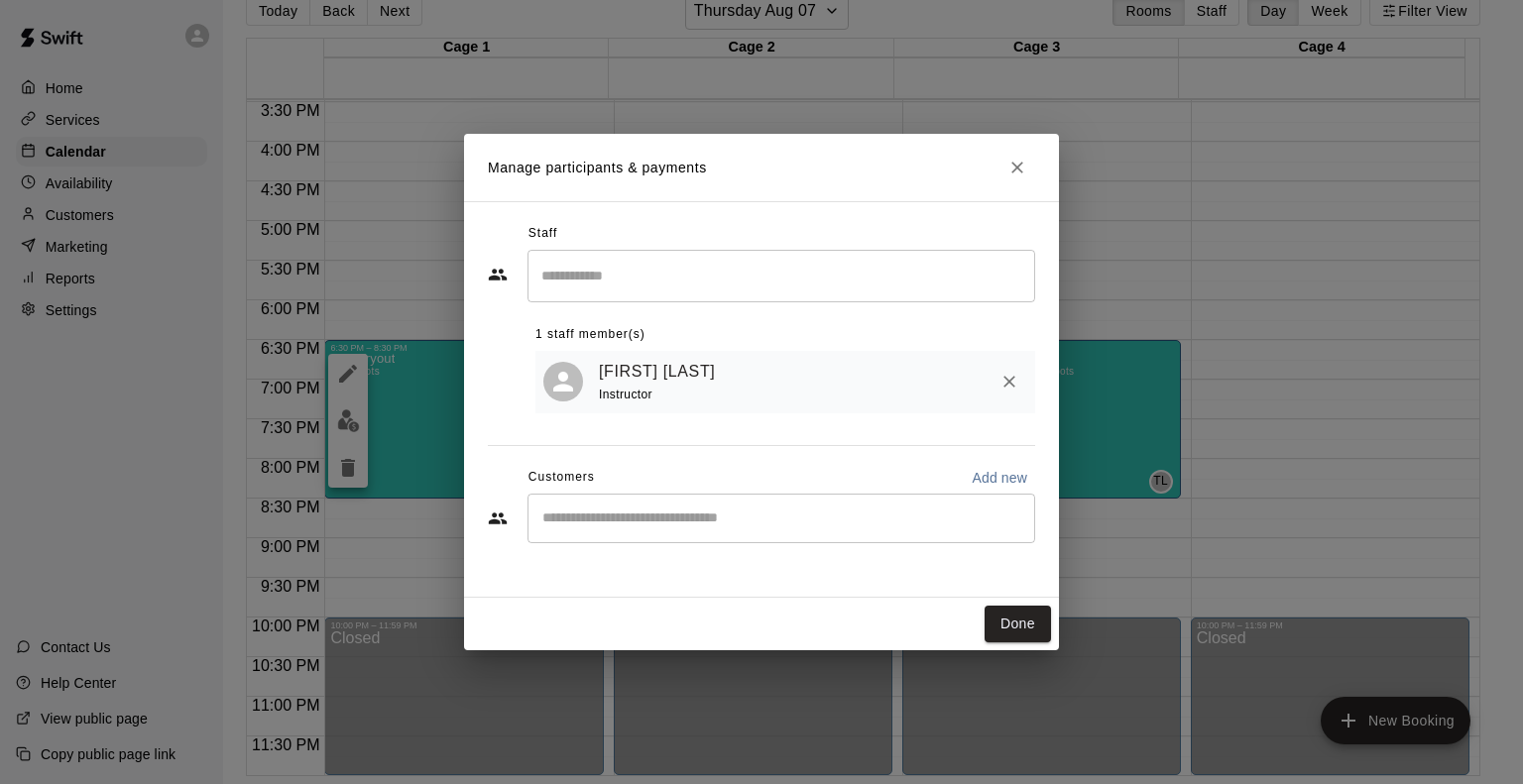 click at bounding box center [781, 276] 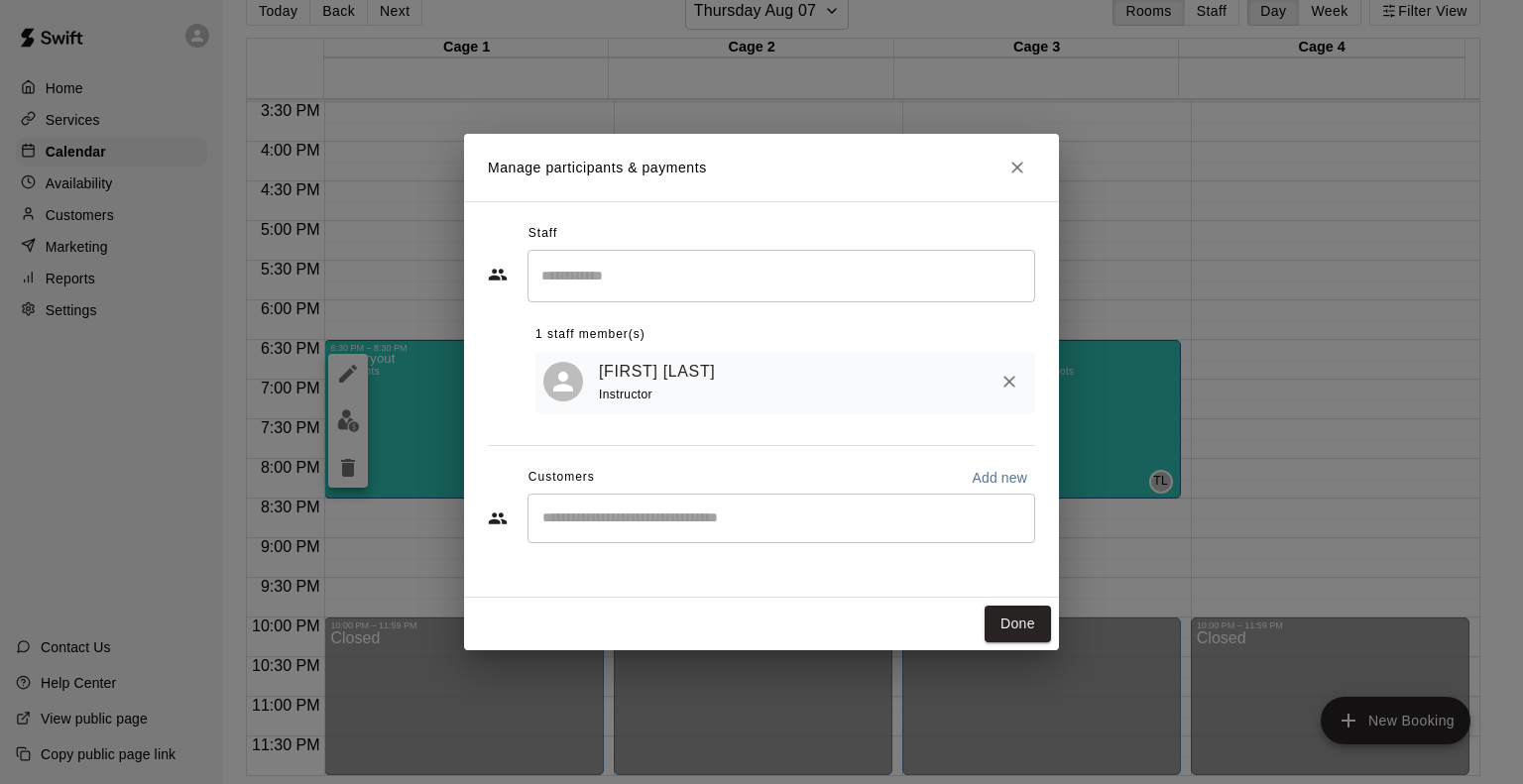 click on "Staff" at bounding box center (762, 234) 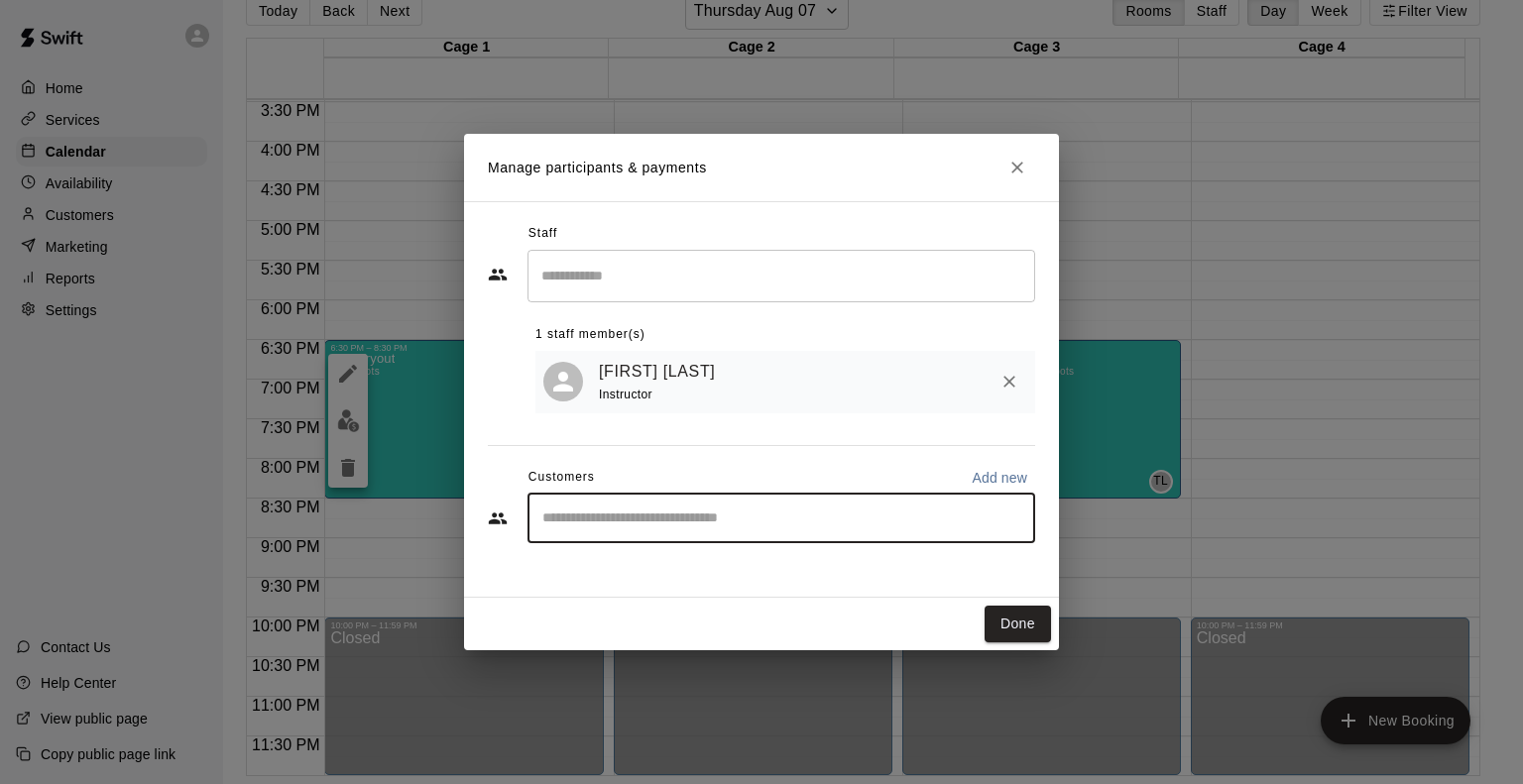 click on "Add new" at bounding box center (999, 478) 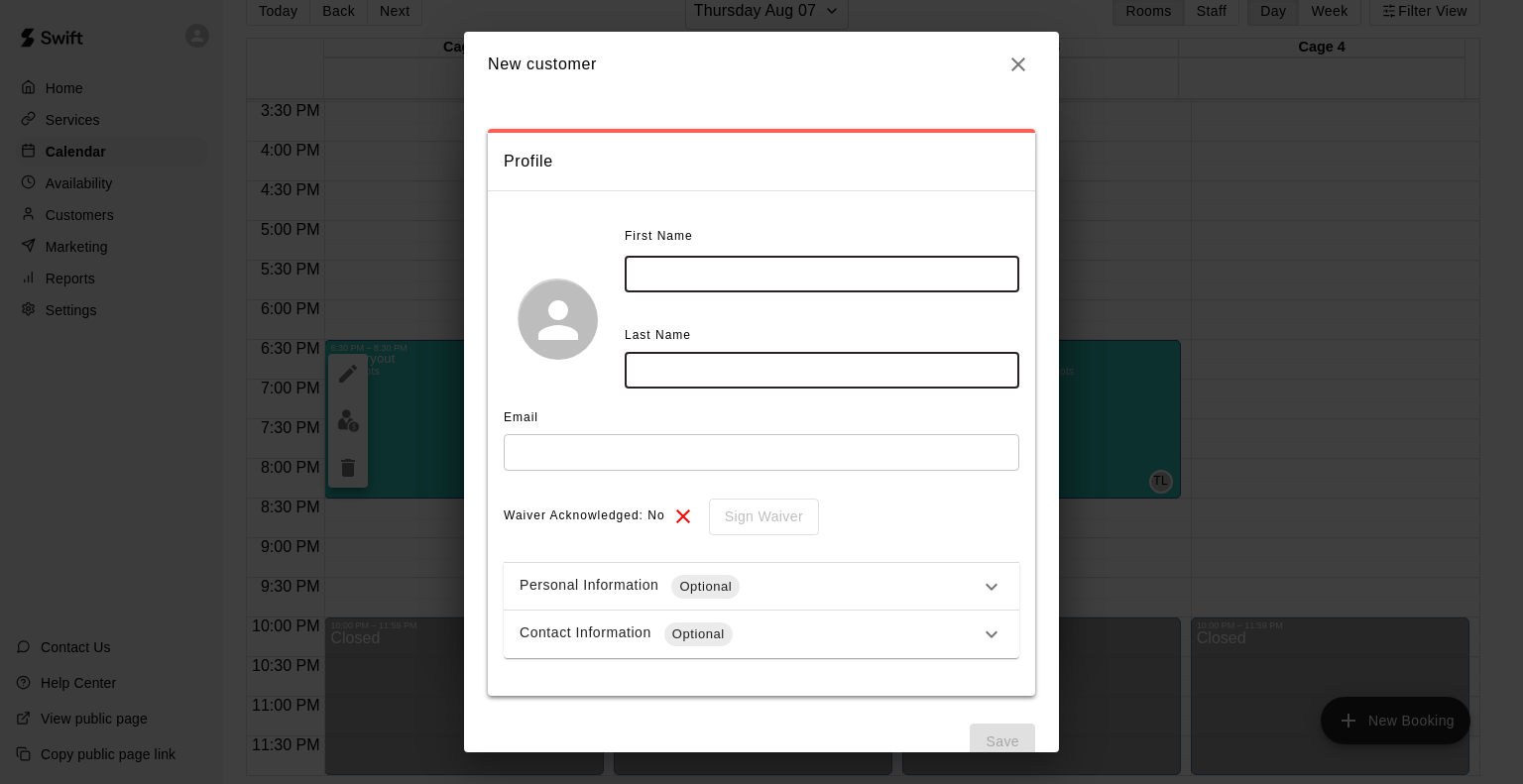 click at bounding box center (822, 274) 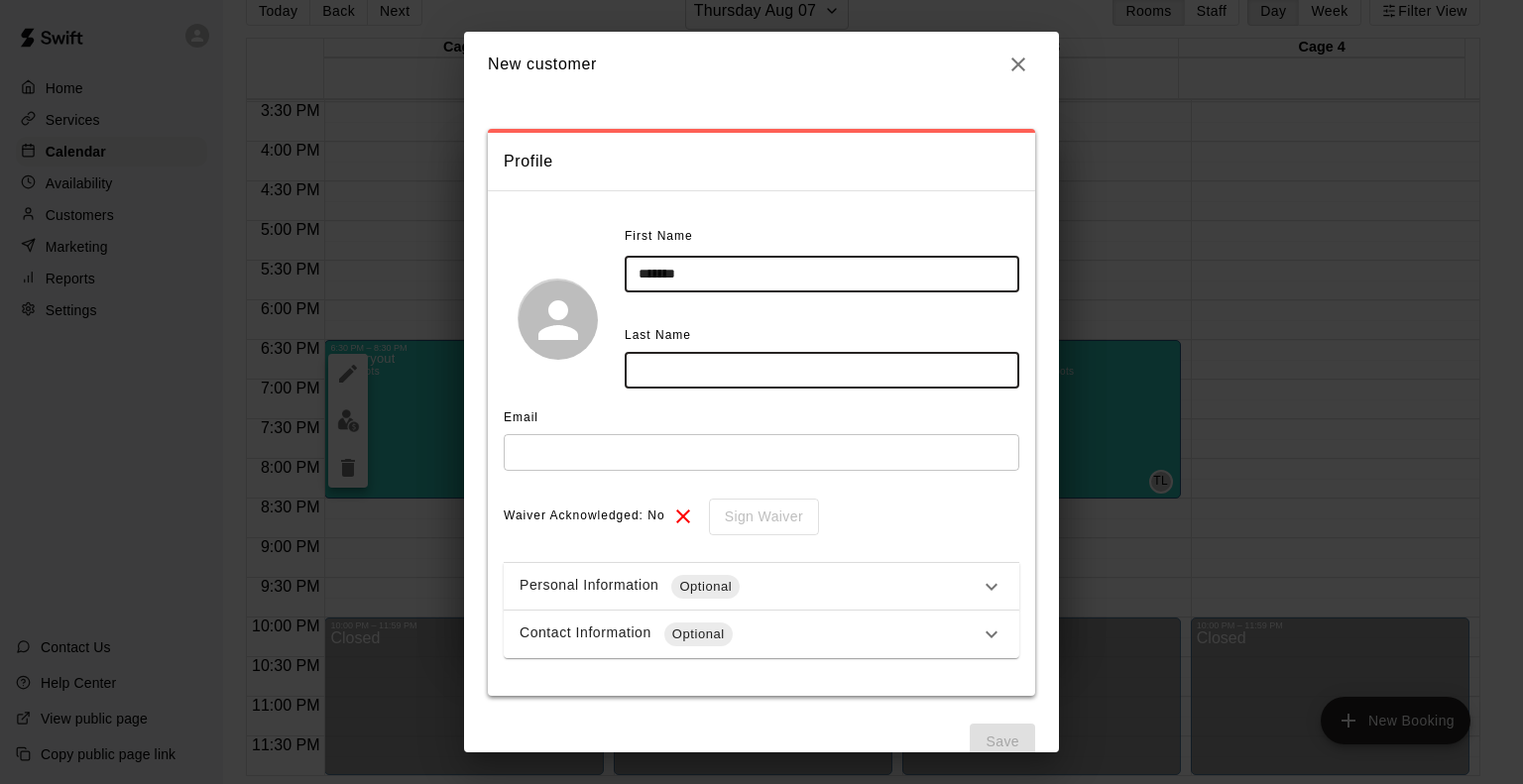 type on "*******" 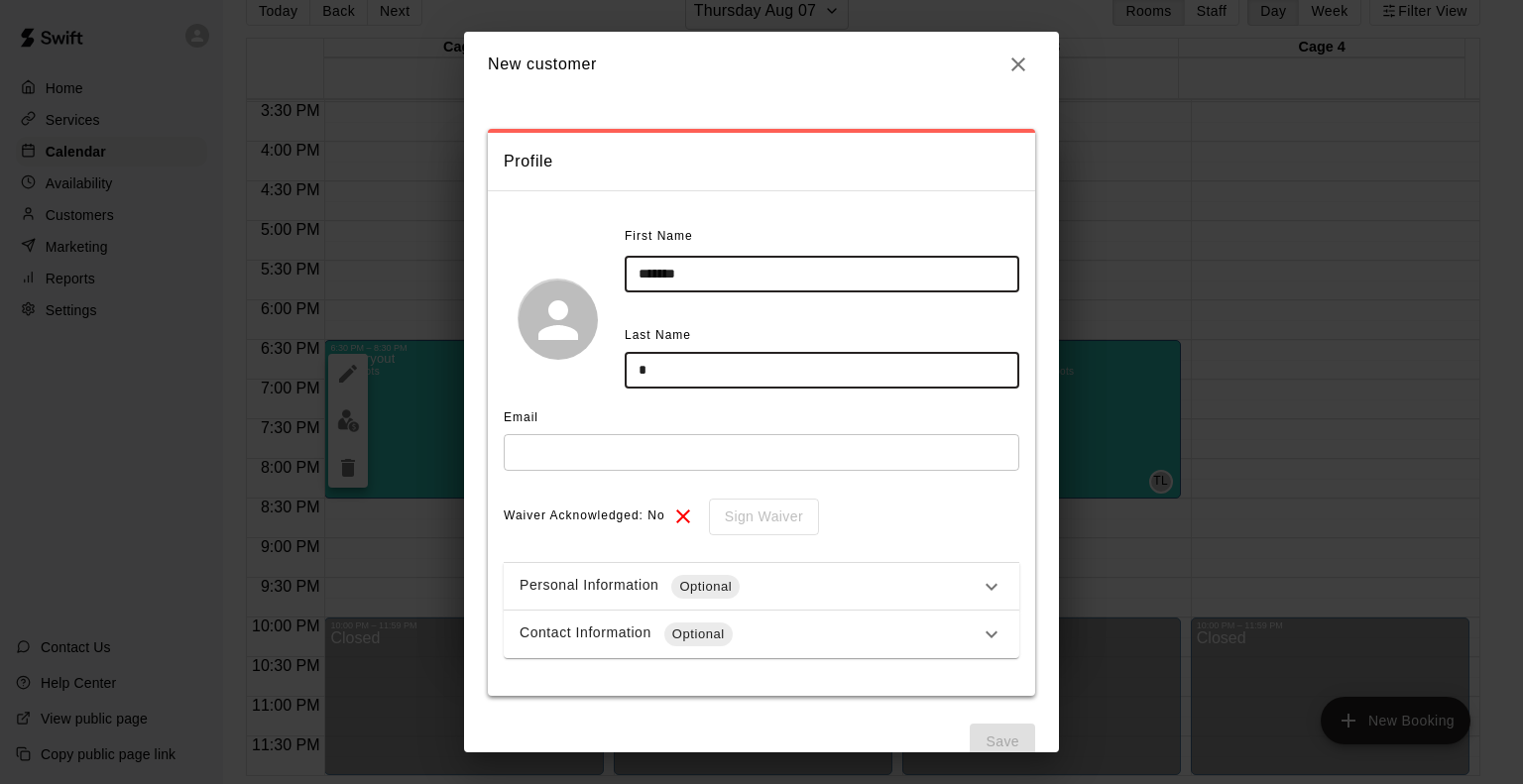 type 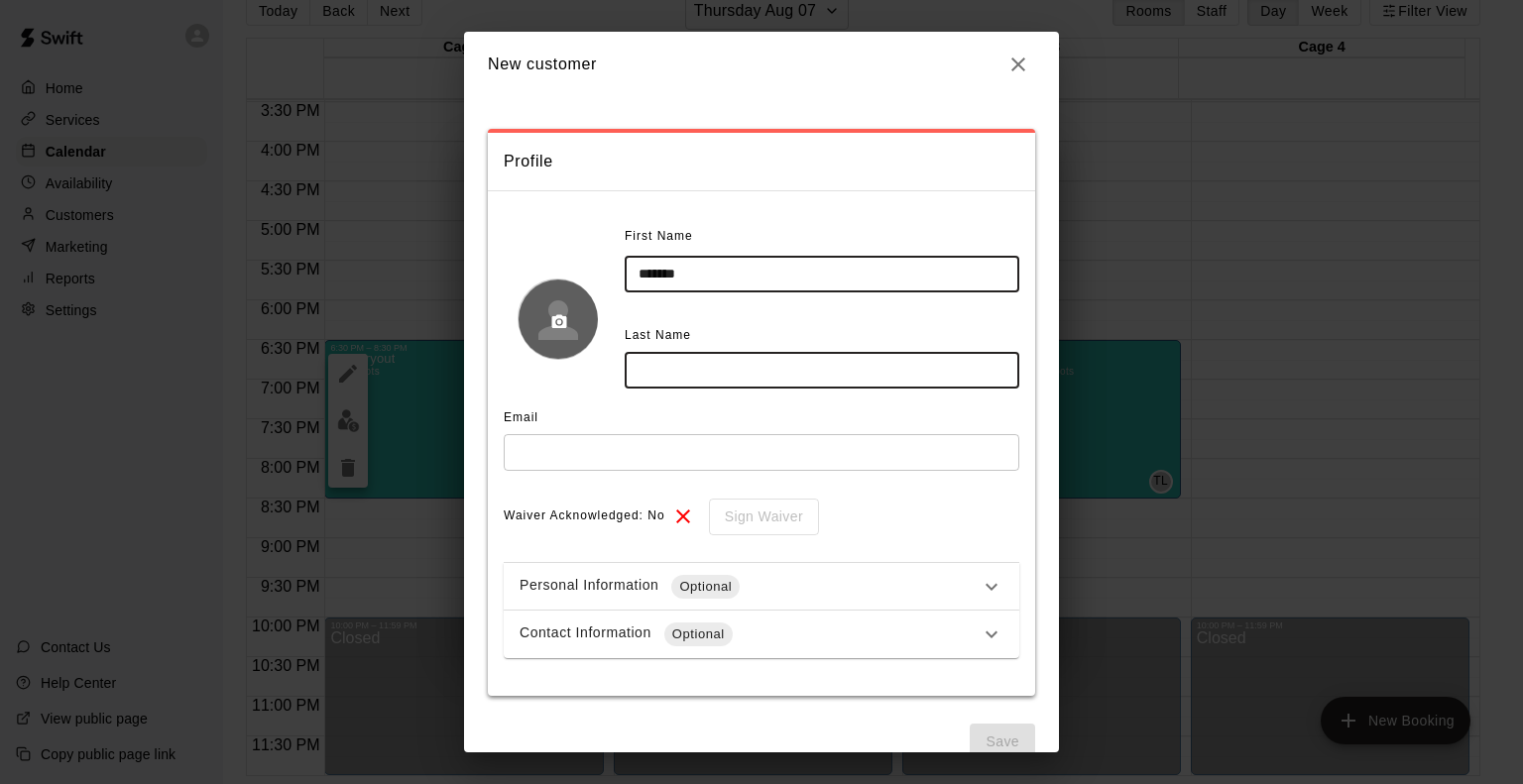 drag, startPoint x: 689, startPoint y: 265, endPoint x: 535, endPoint y: 284, distance: 155.168 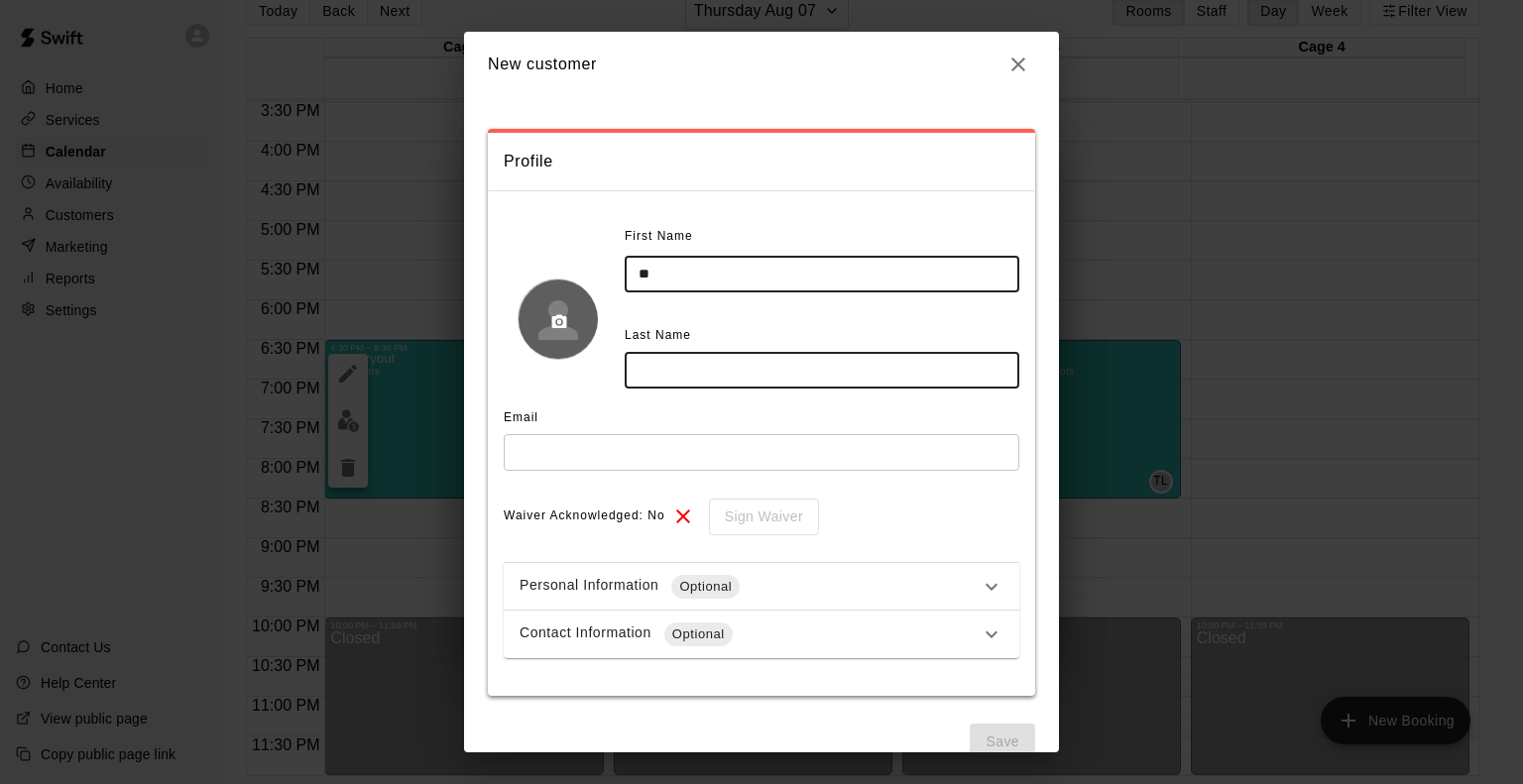 type on "*" 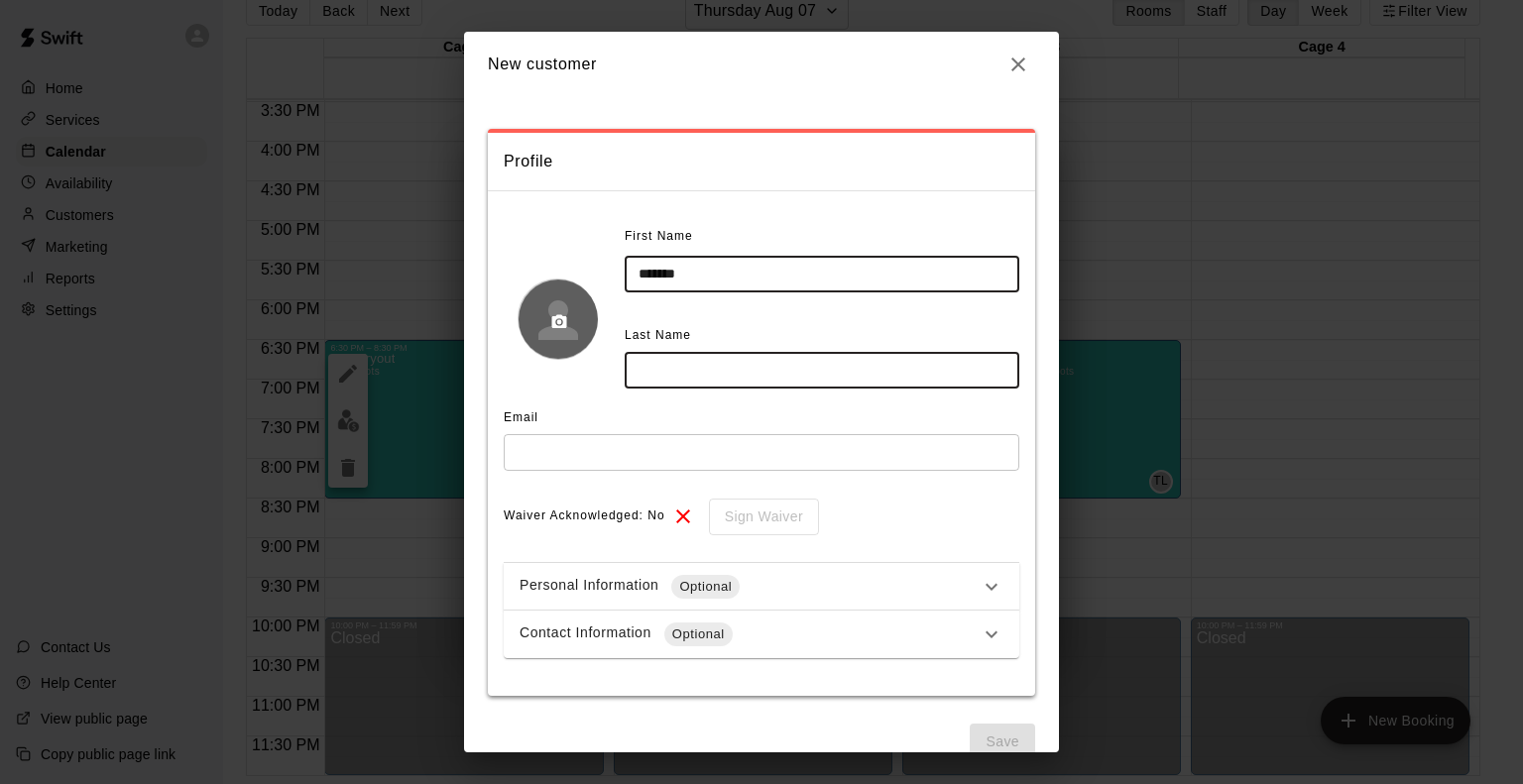 type on "*******" 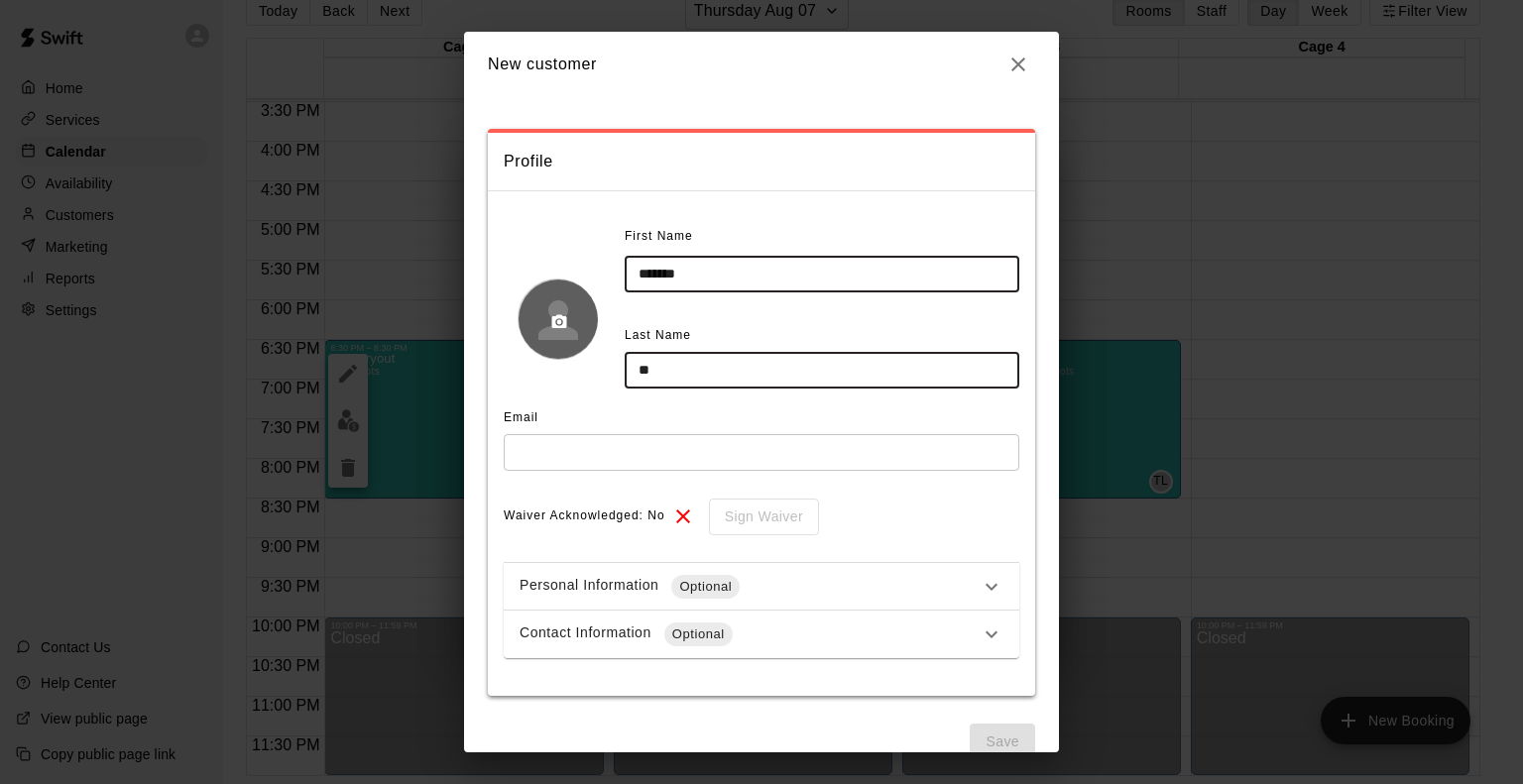 type on "*" 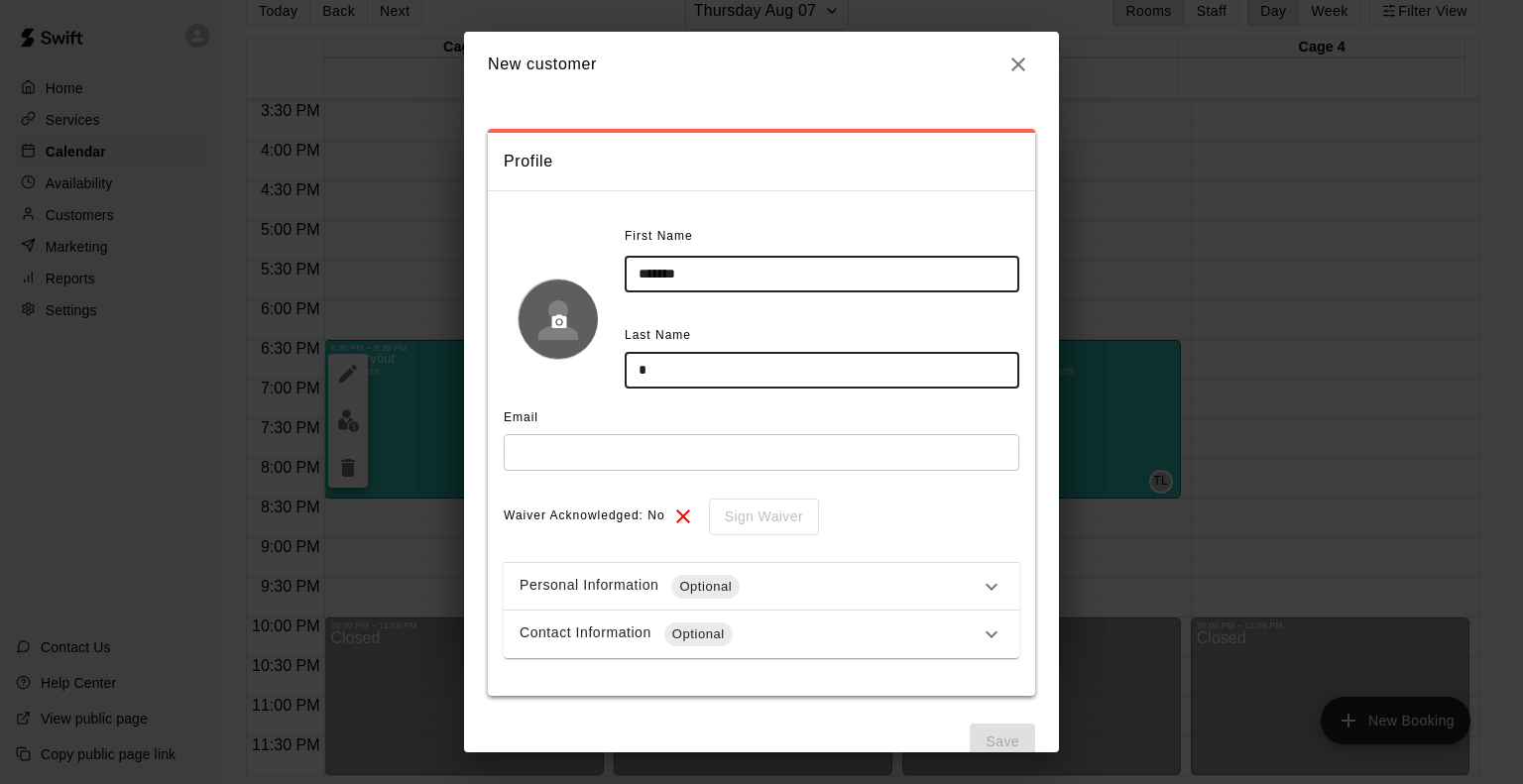 type 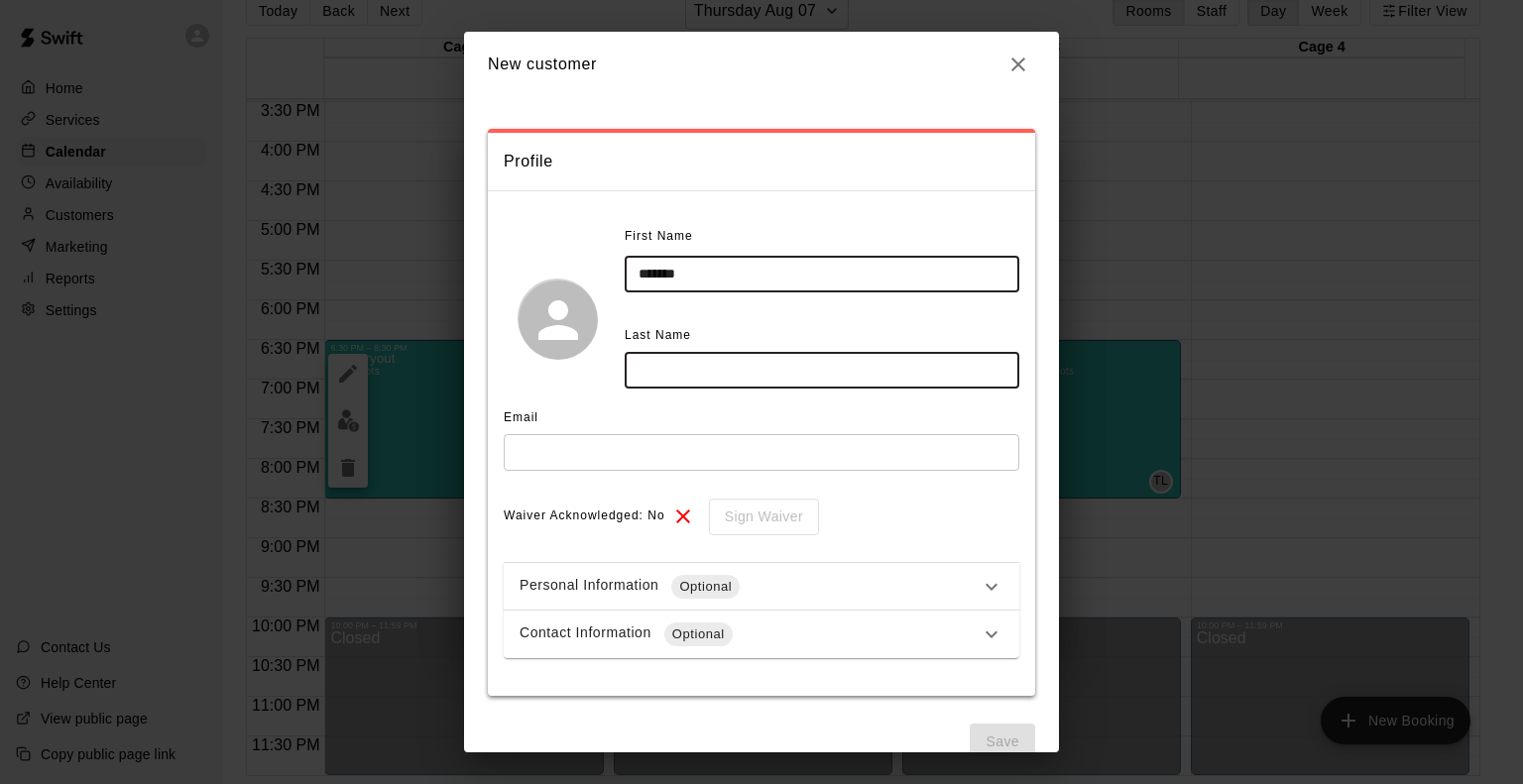 drag, startPoint x: 531, startPoint y: 275, endPoint x: 457, endPoint y: 281, distance: 74.24284 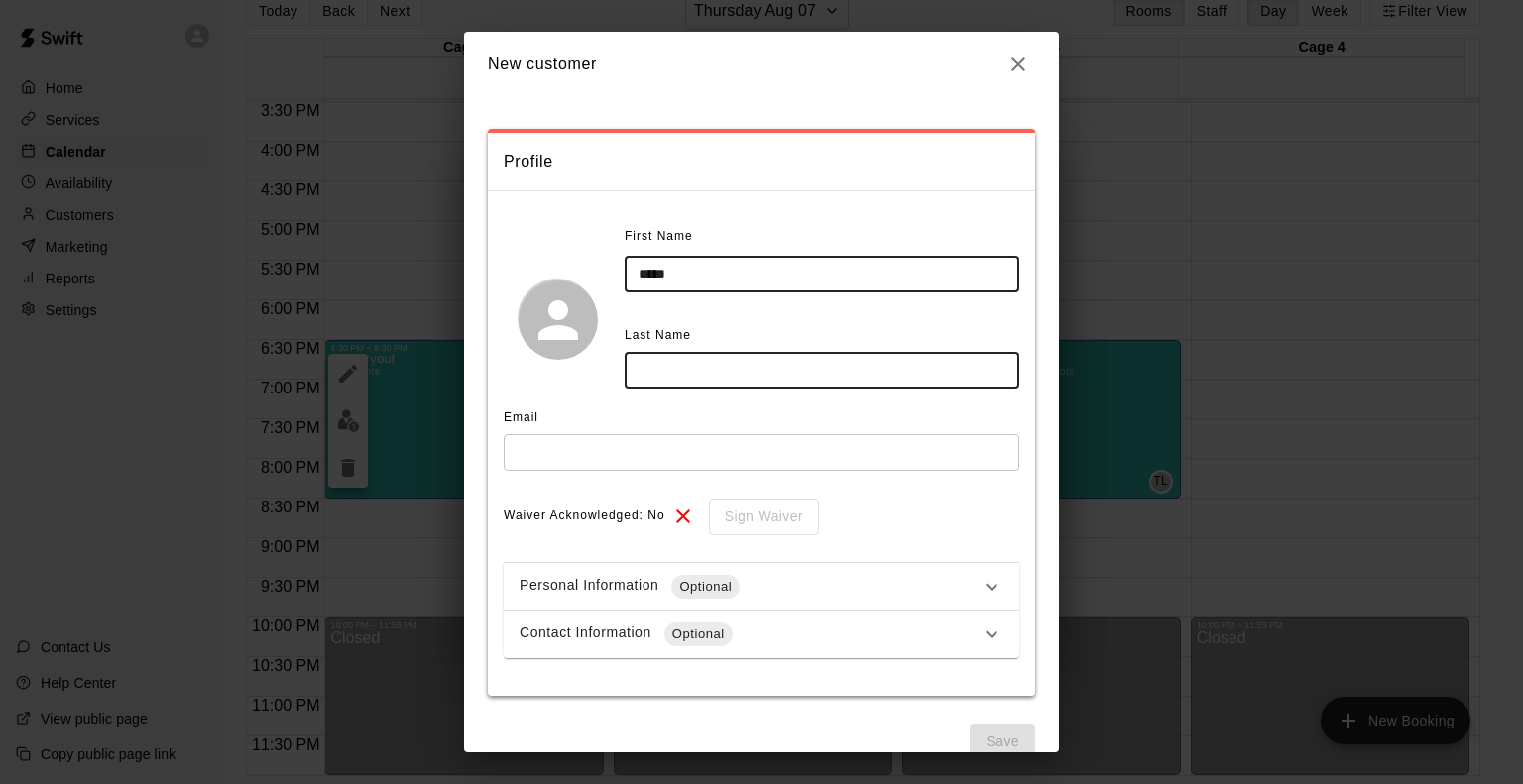 type on "*****" 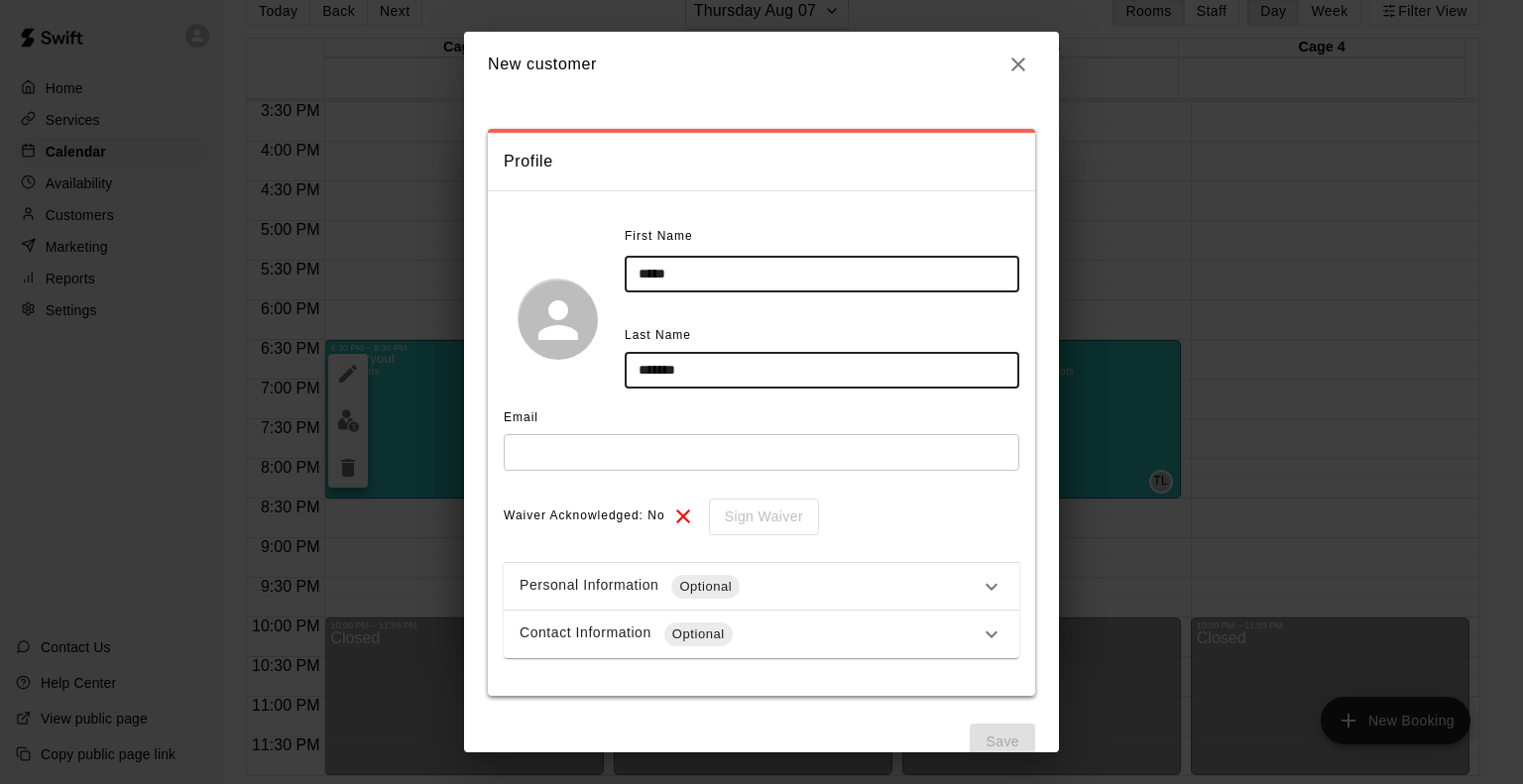 click at bounding box center [762, 452] 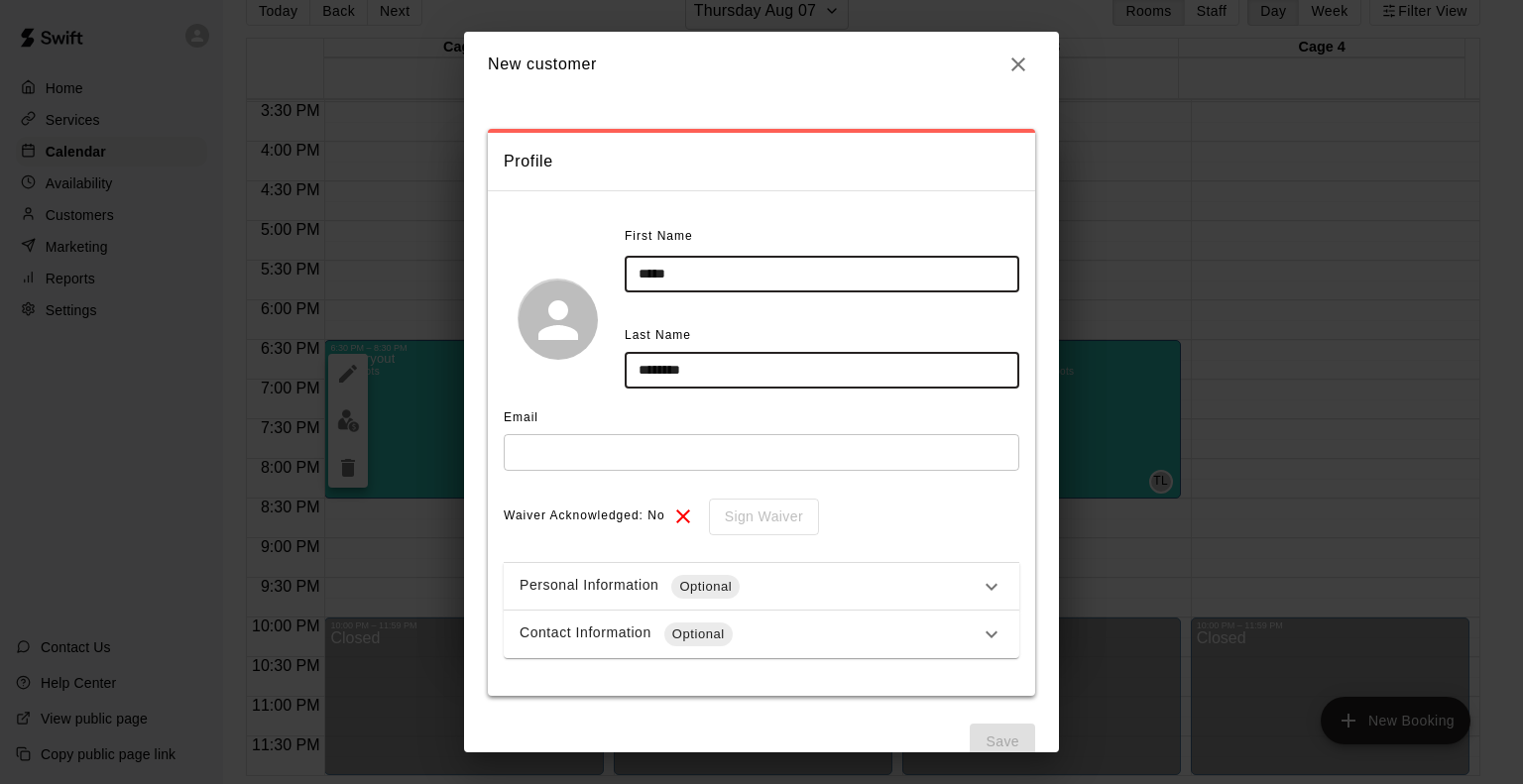 type on "********" 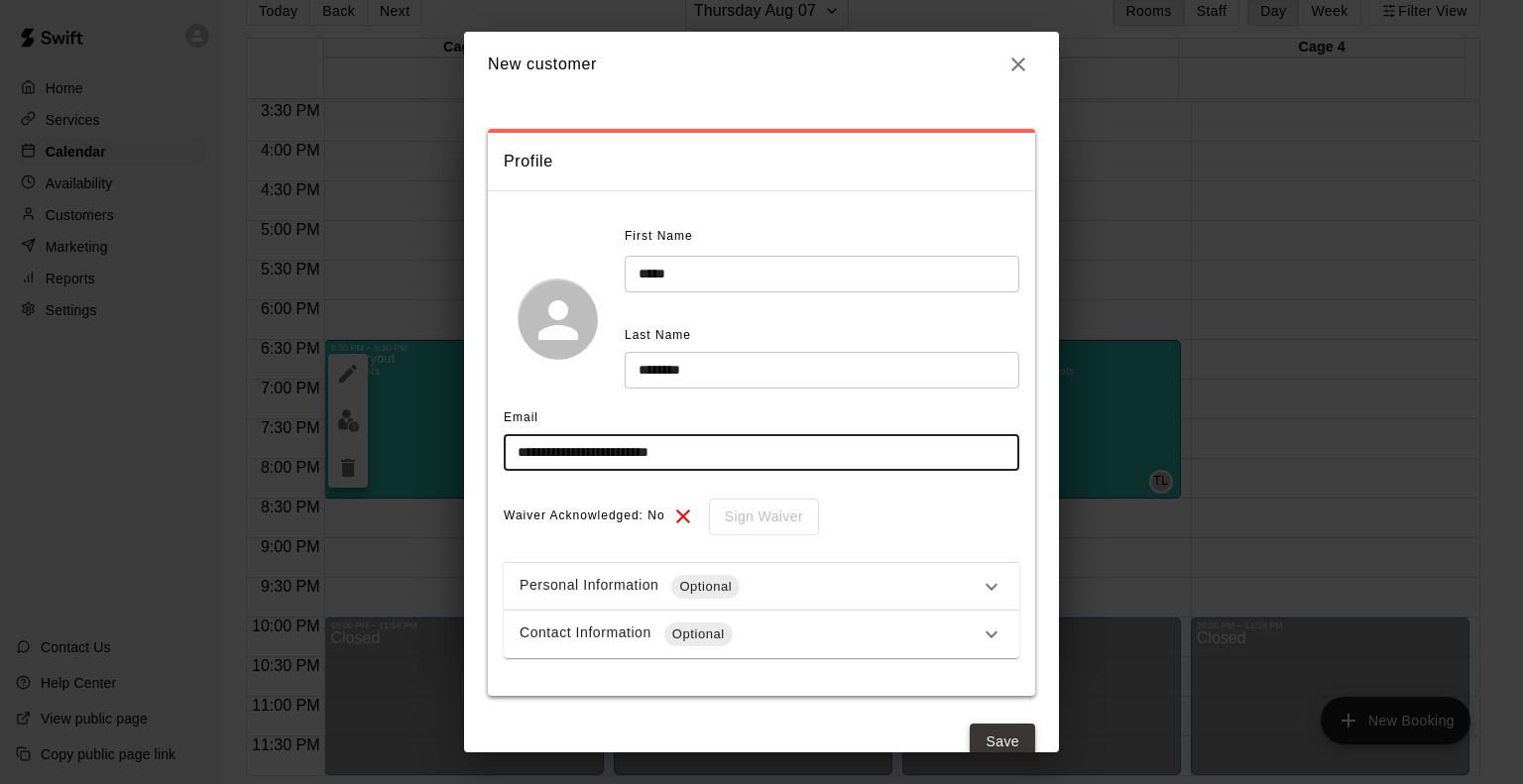 type on "**********" 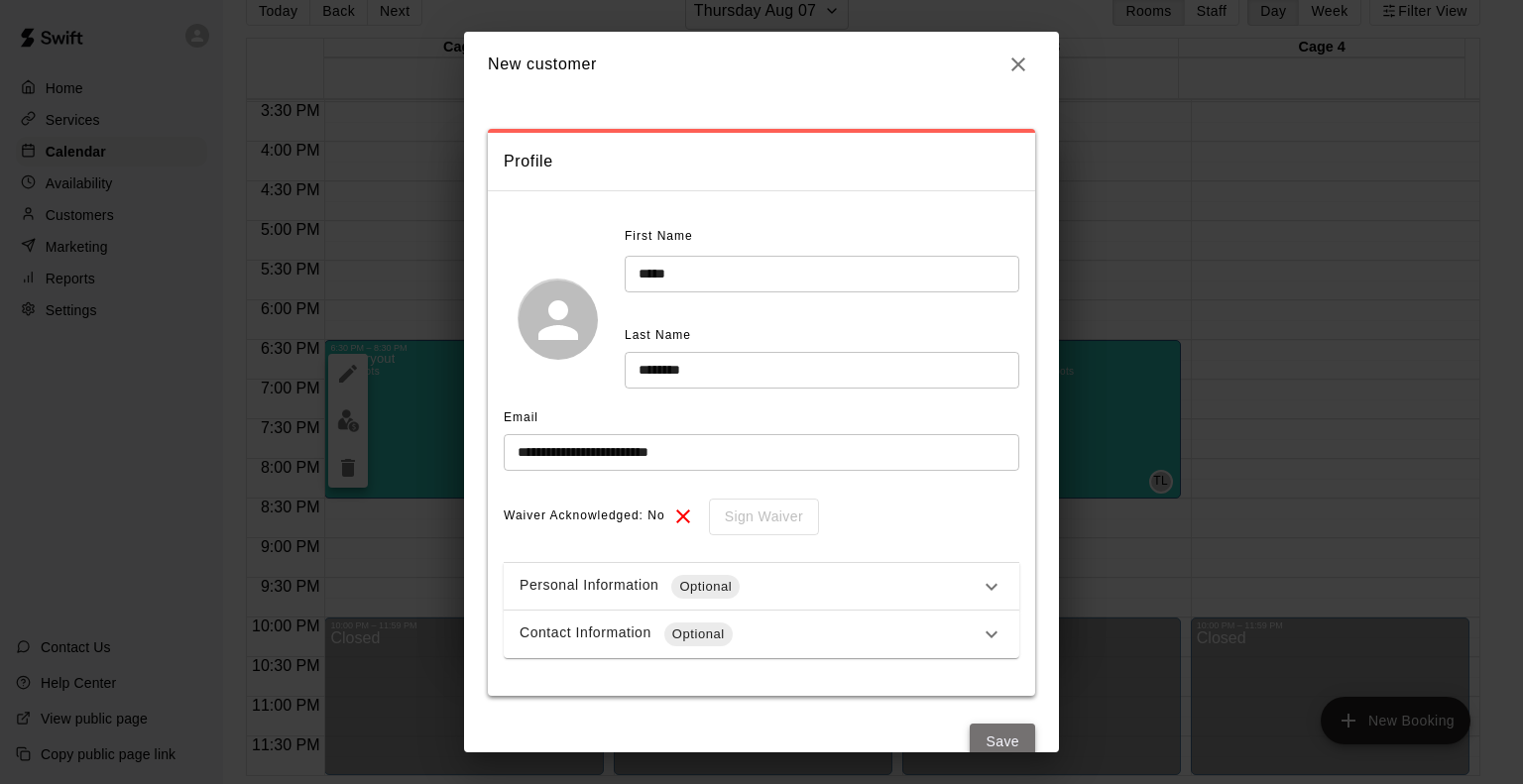 click on "Save" at bounding box center (1002, 741) 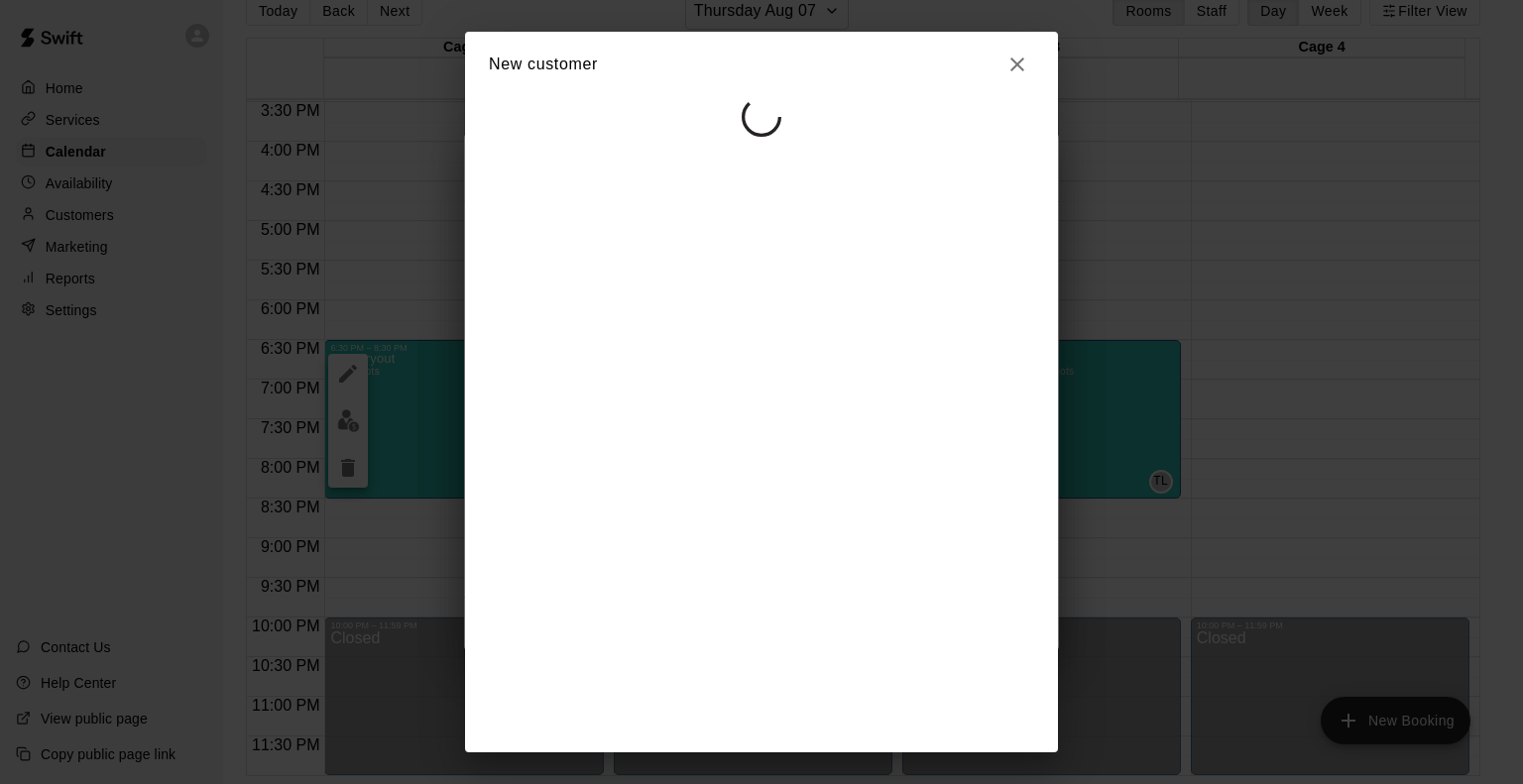 select on "**" 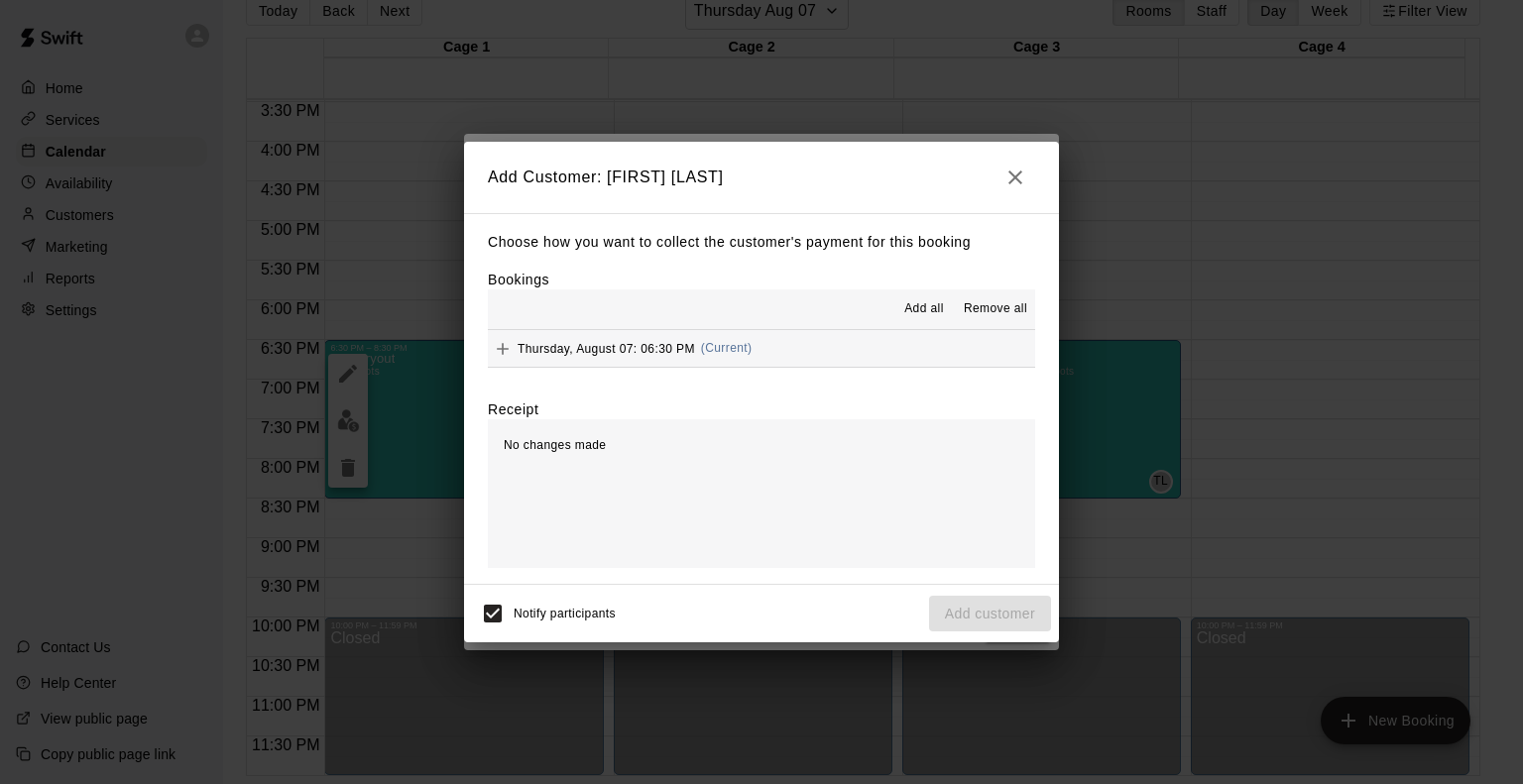 click on "Thursday, August 07: 06:30 PM" at bounding box center [606, 348] 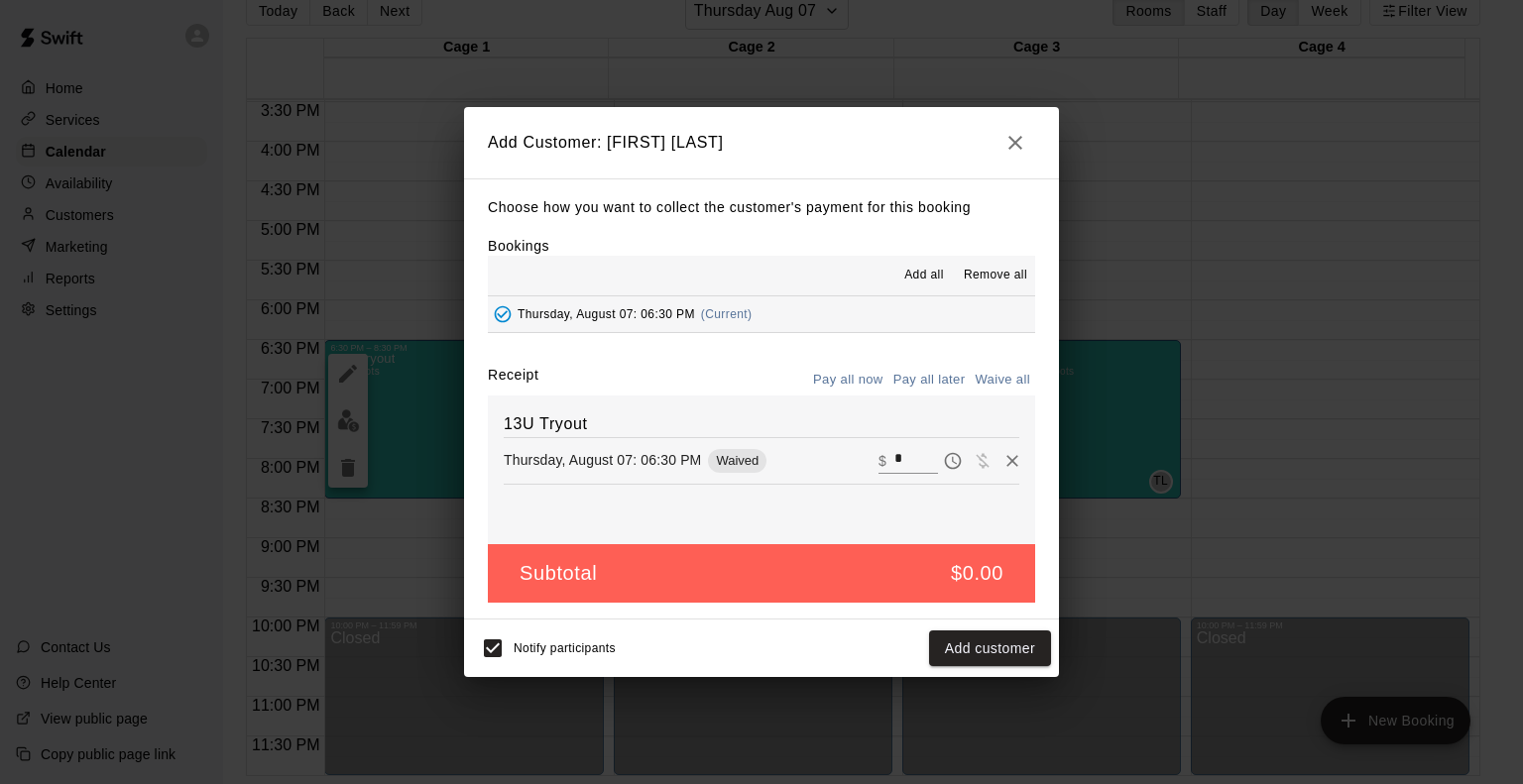 click on "Waive all" at bounding box center (1002, 380) 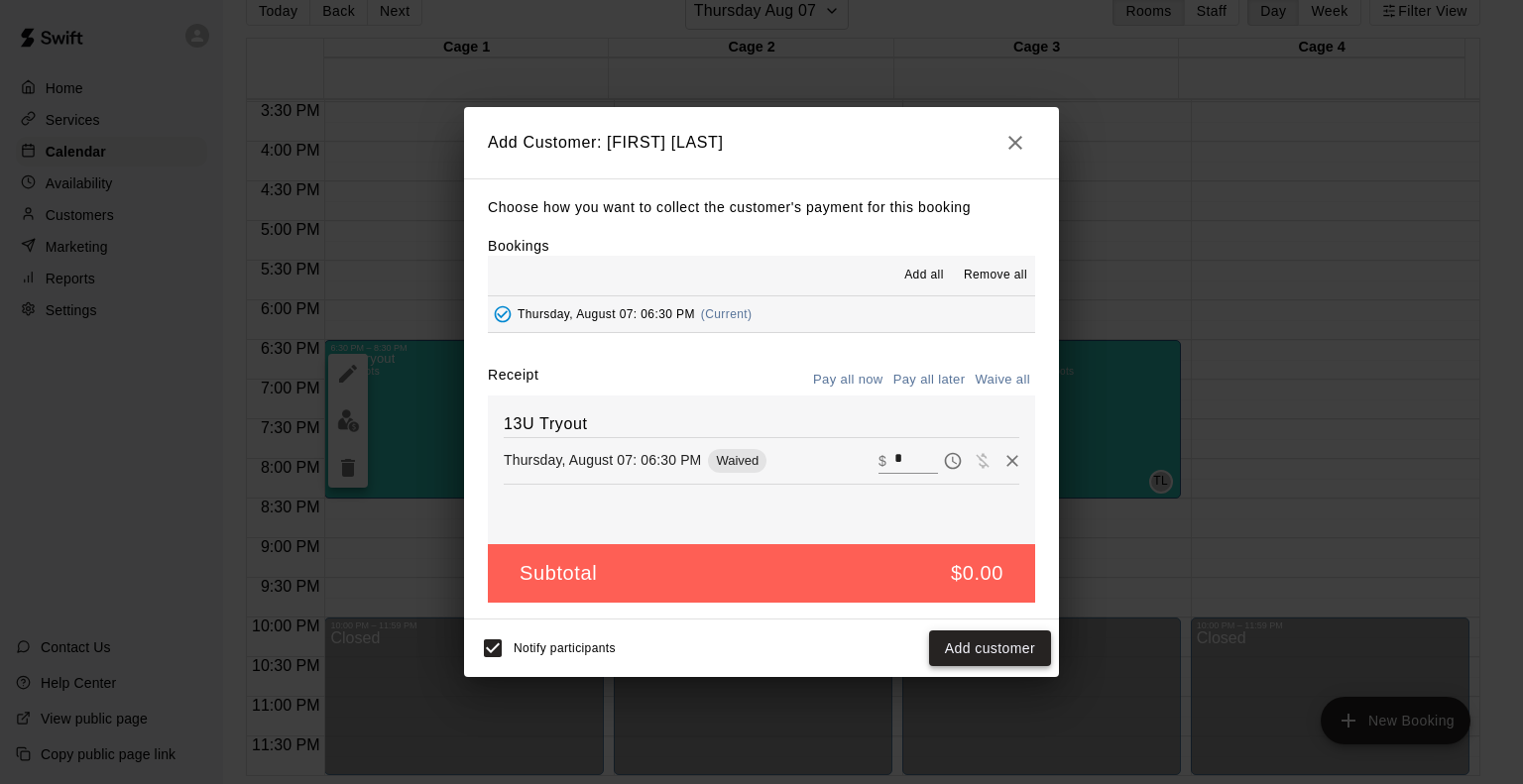 click on "Add customer" at bounding box center [990, 648] 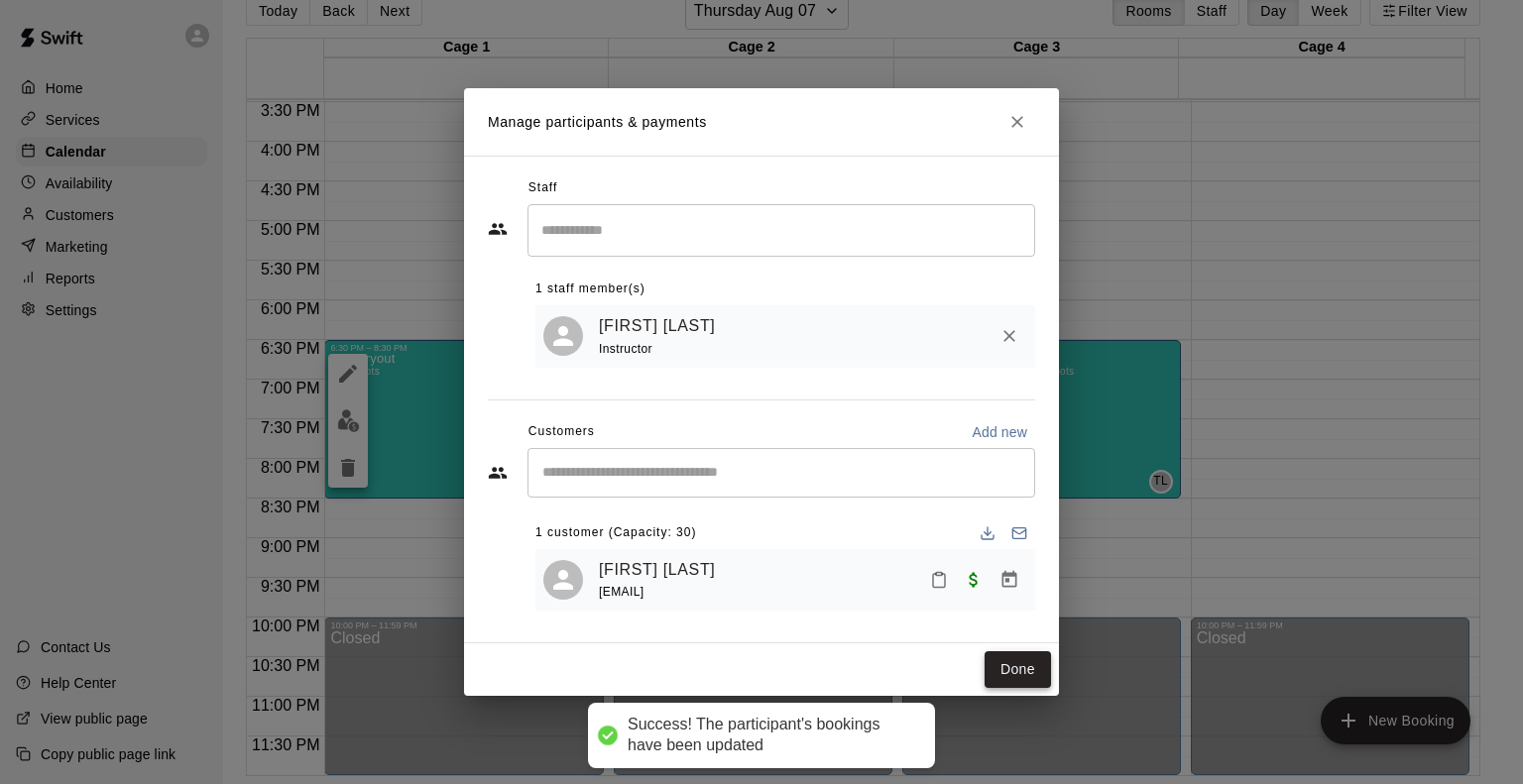 click on "Done" at bounding box center (1017, 669) 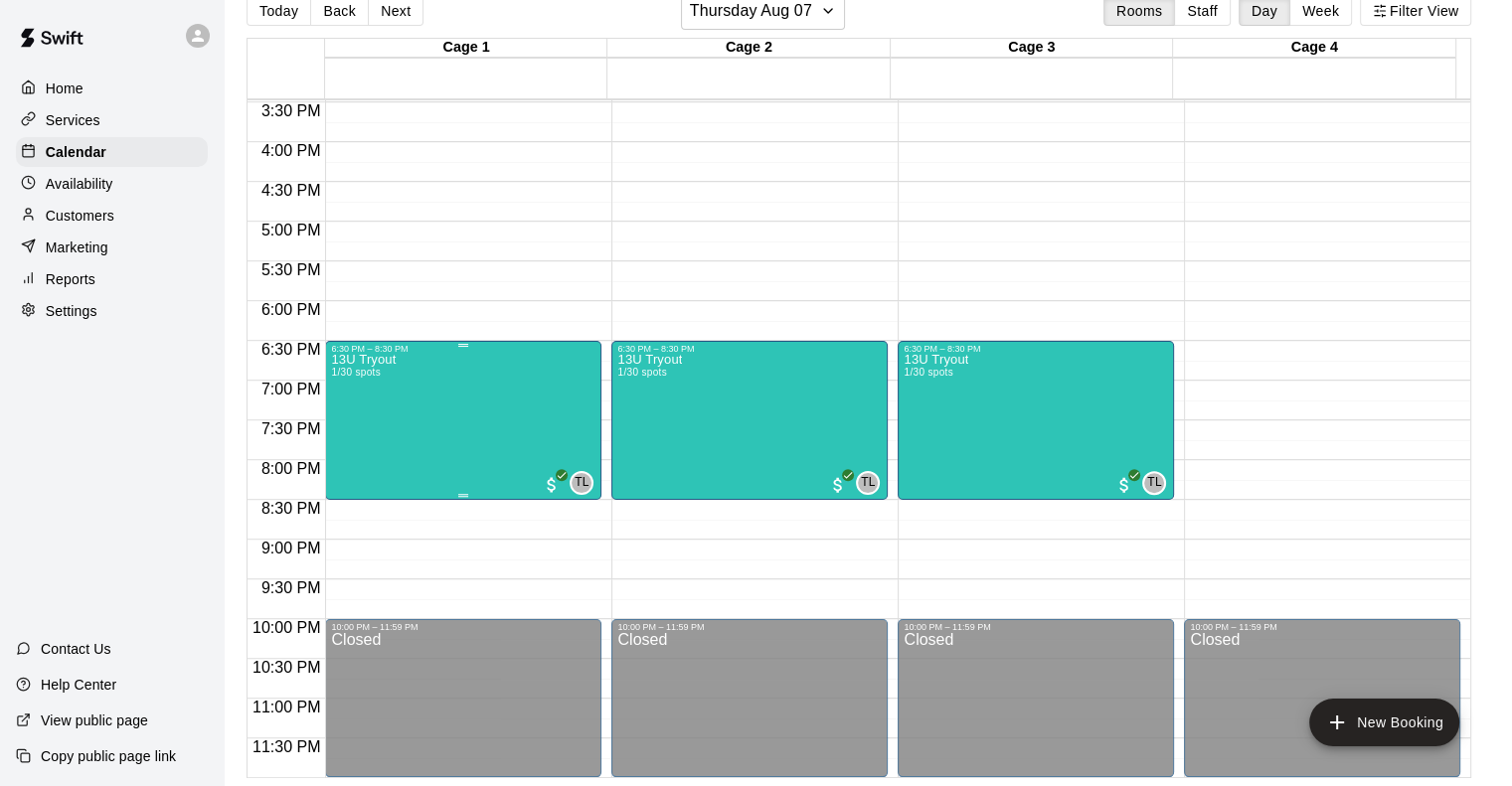 click on "13U Tryout 1/30 spots TL 0" at bounding box center (463, 746) 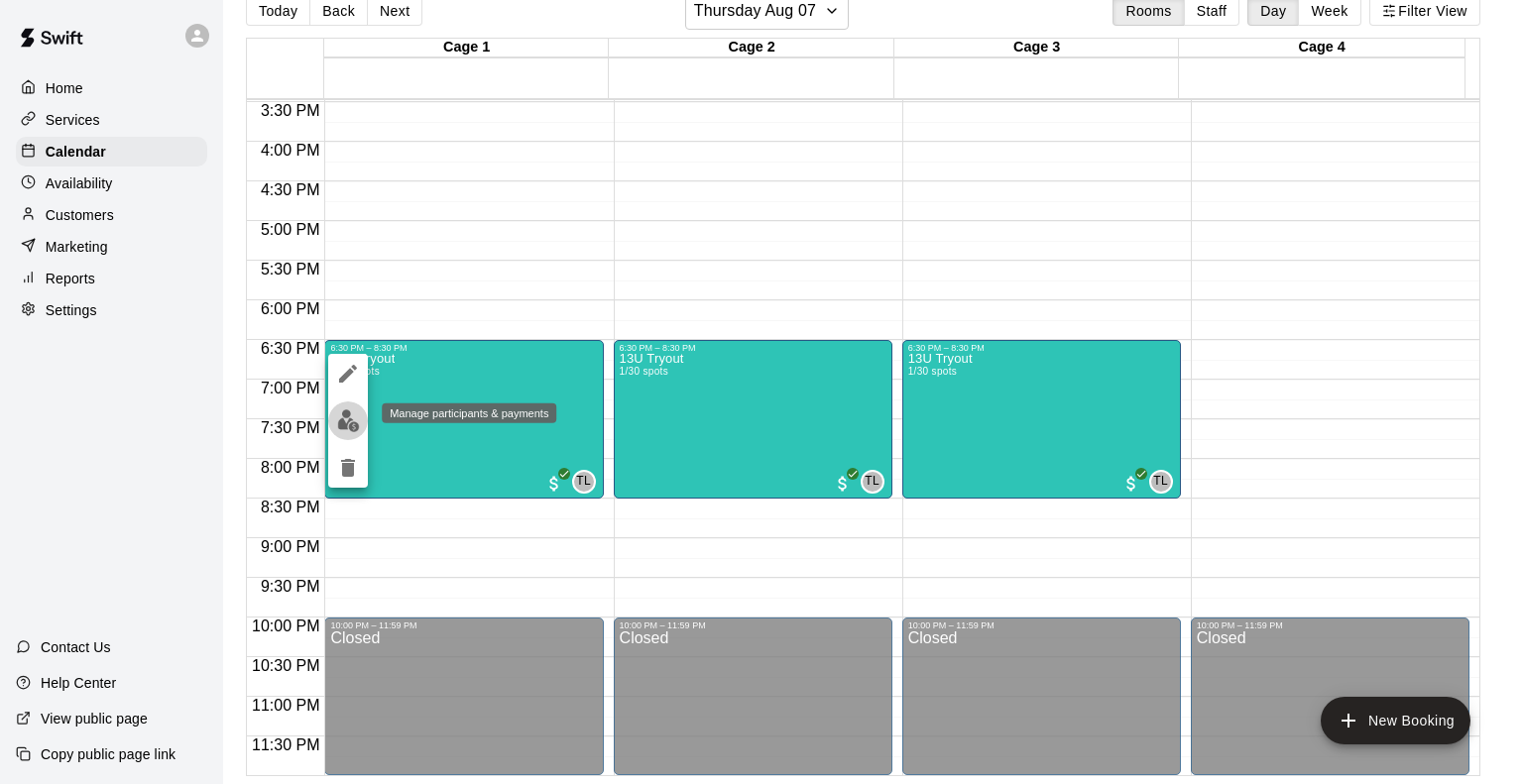 click at bounding box center (348, 420) 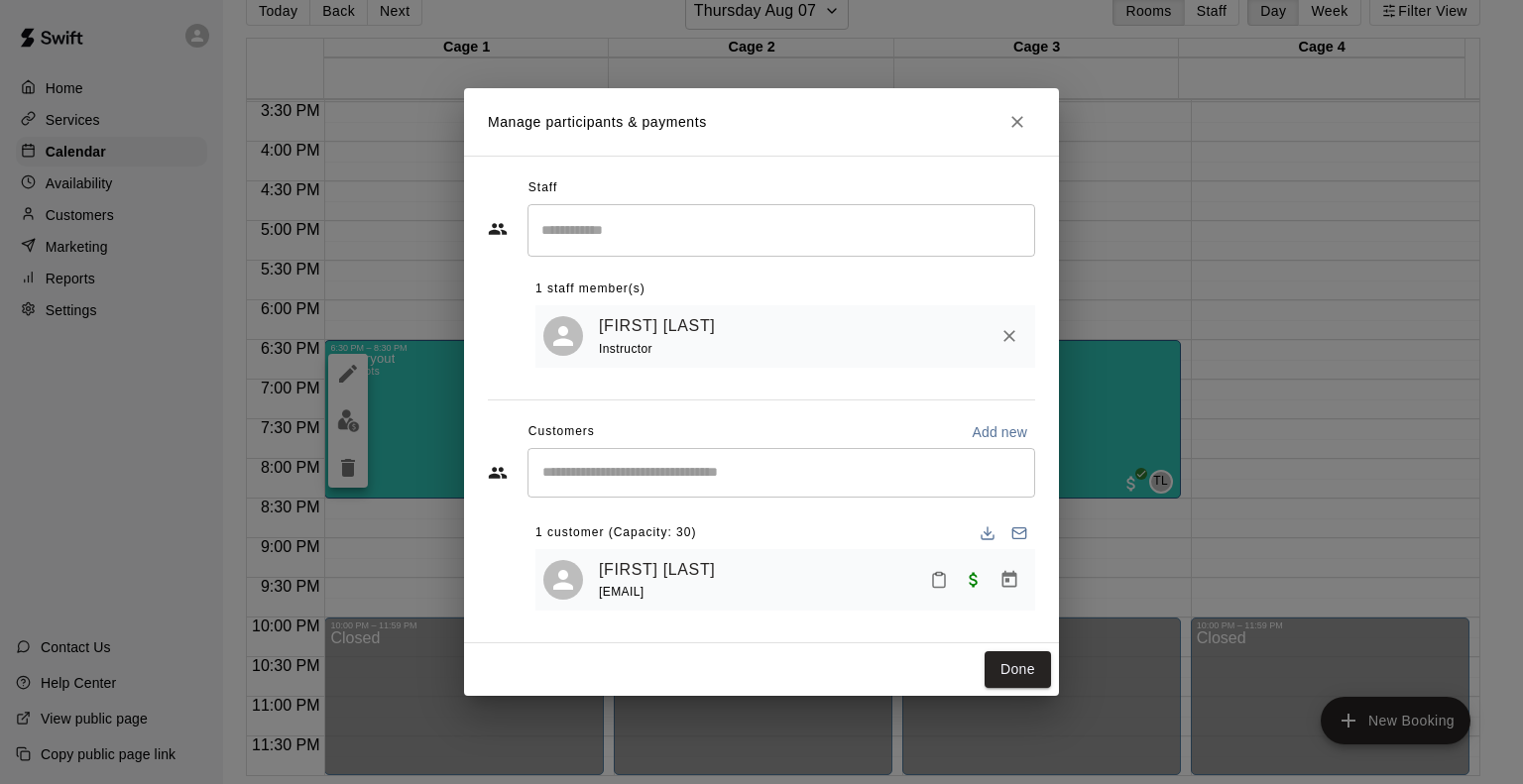 click at bounding box center (781, 473) 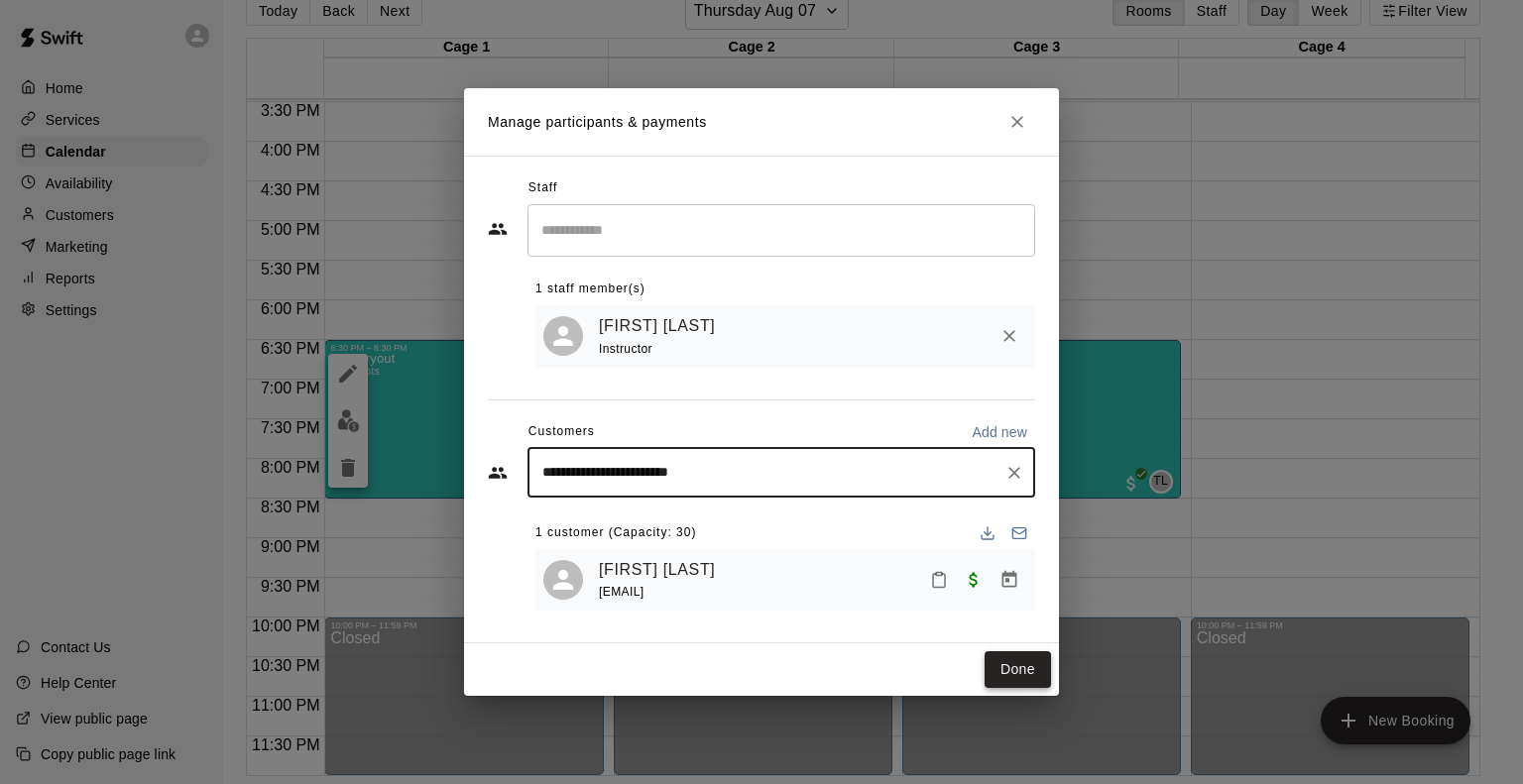 type on "**********" 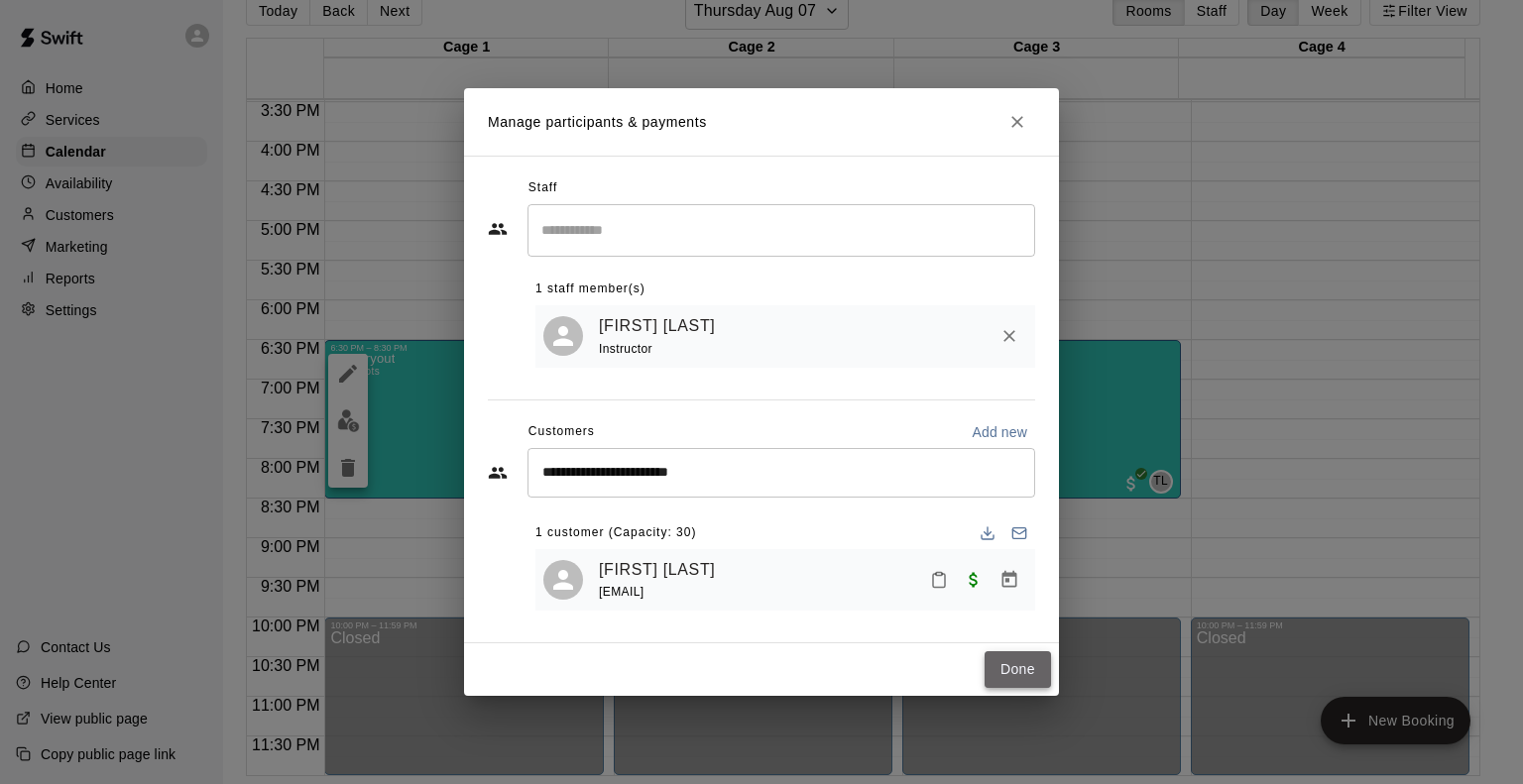 click on "Done" at bounding box center [1017, 669] 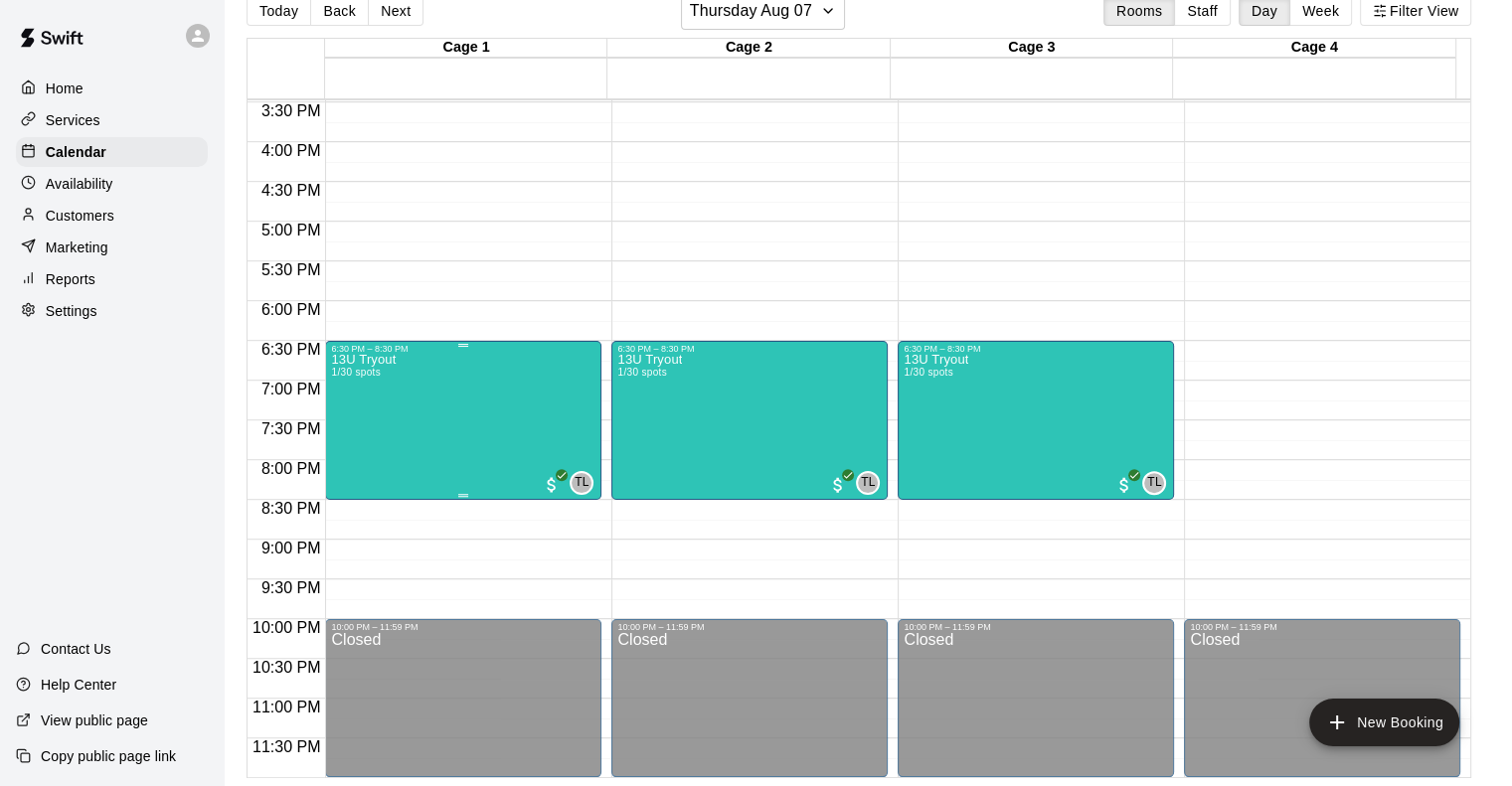 click on "13U Tryout 1/30 spots TL 0" at bounding box center [463, 746] 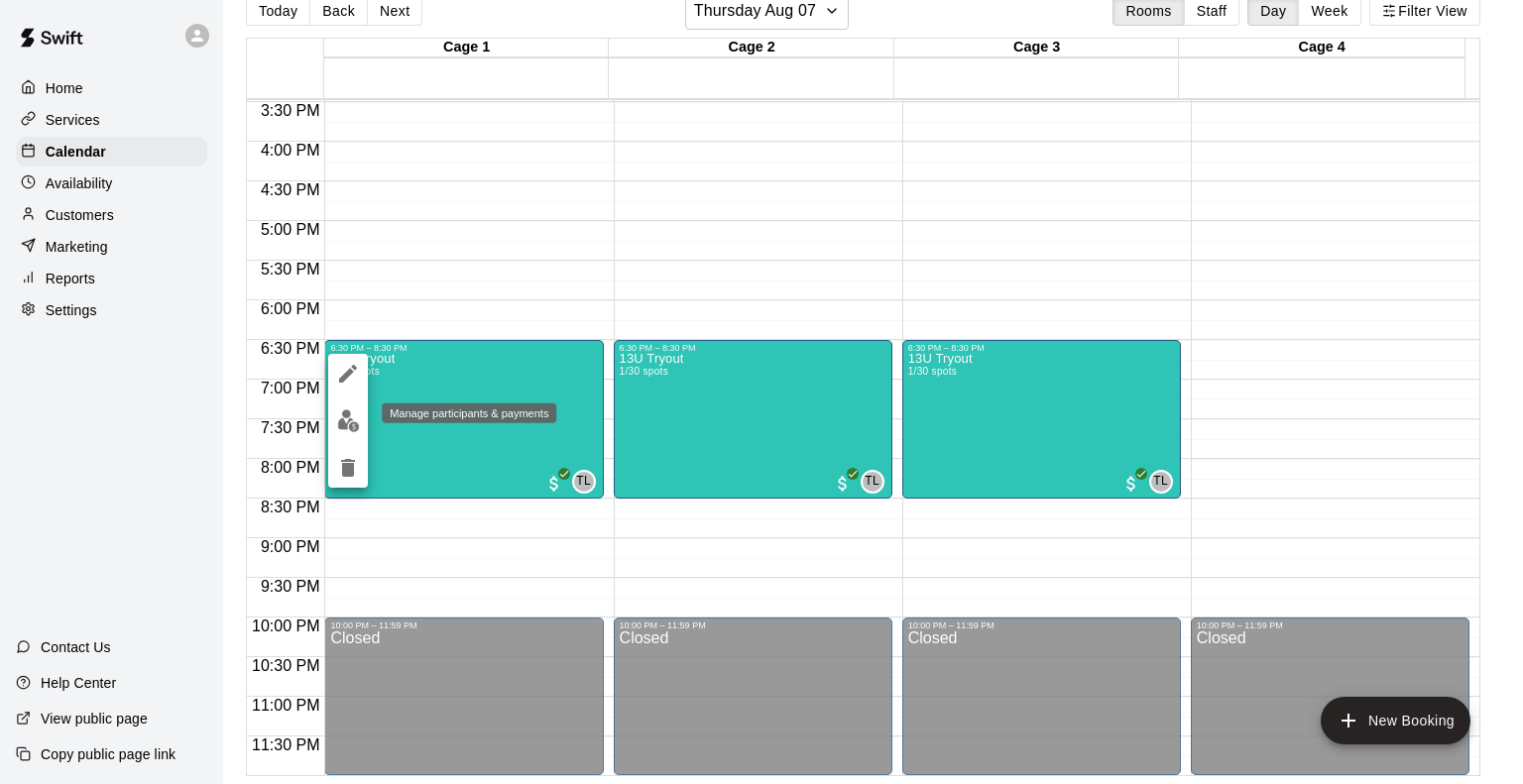 click at bounding box center (348, 420) 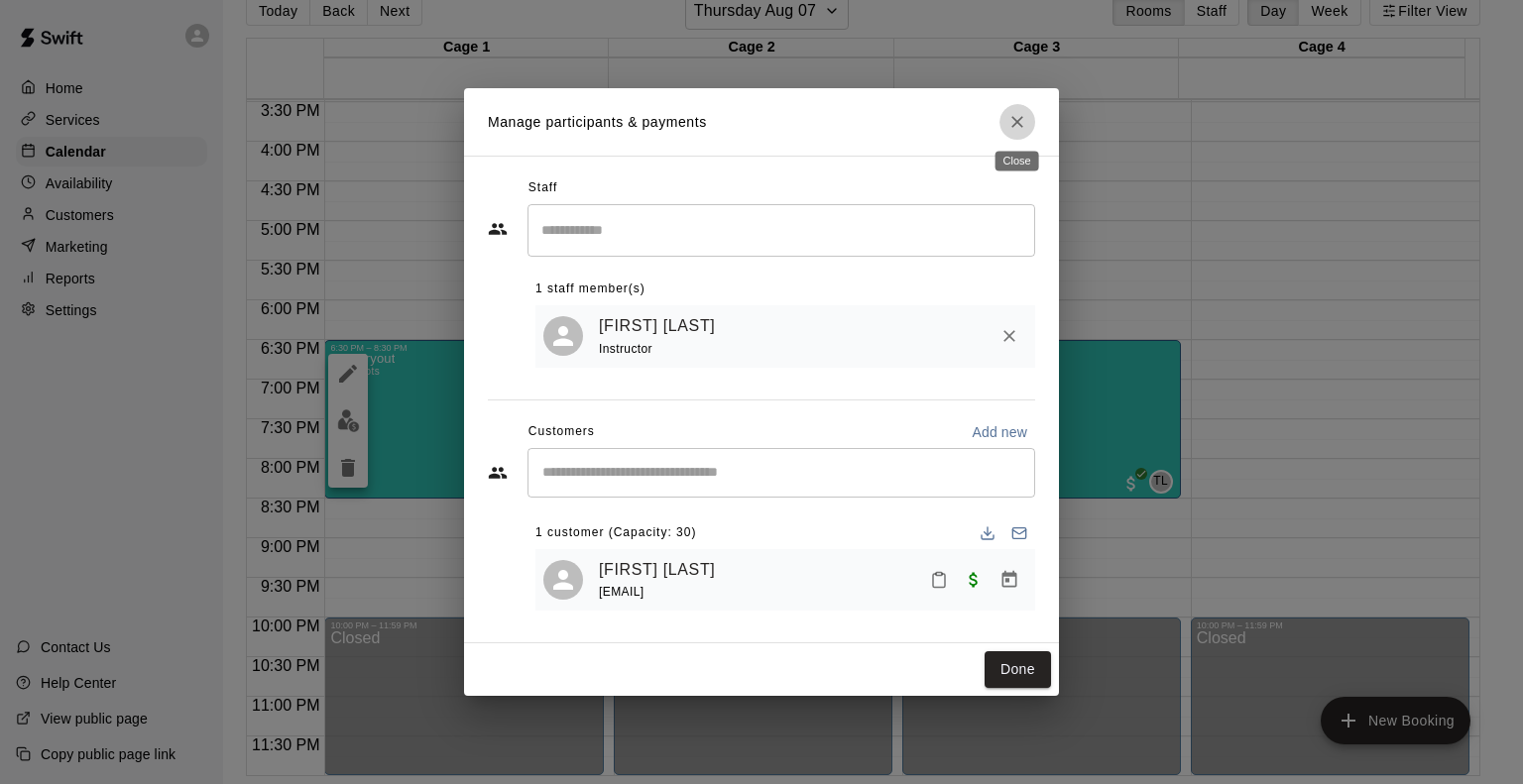 click 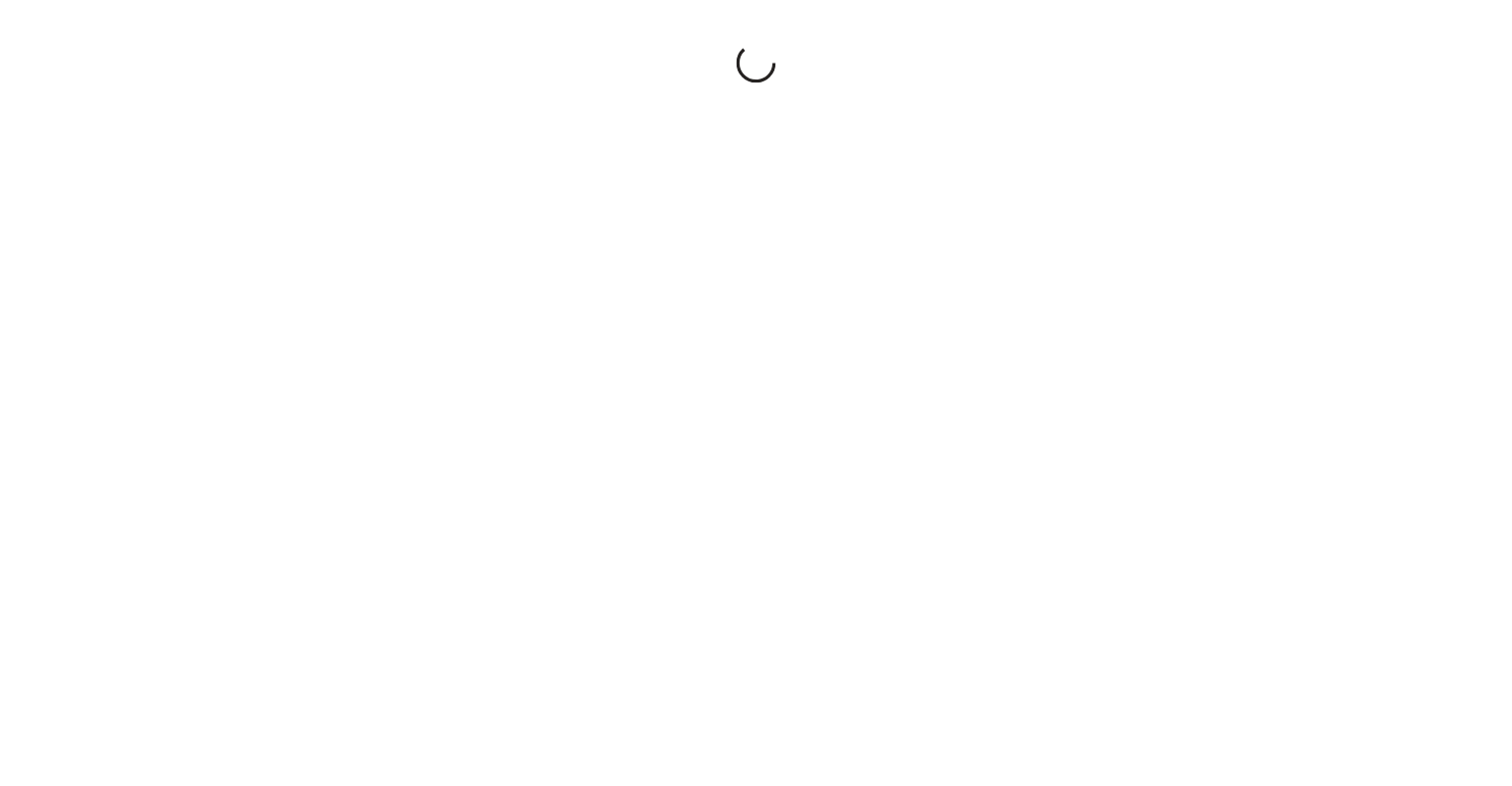 scroll, scrollTop: 0, scrollLeft: 0, axis: both 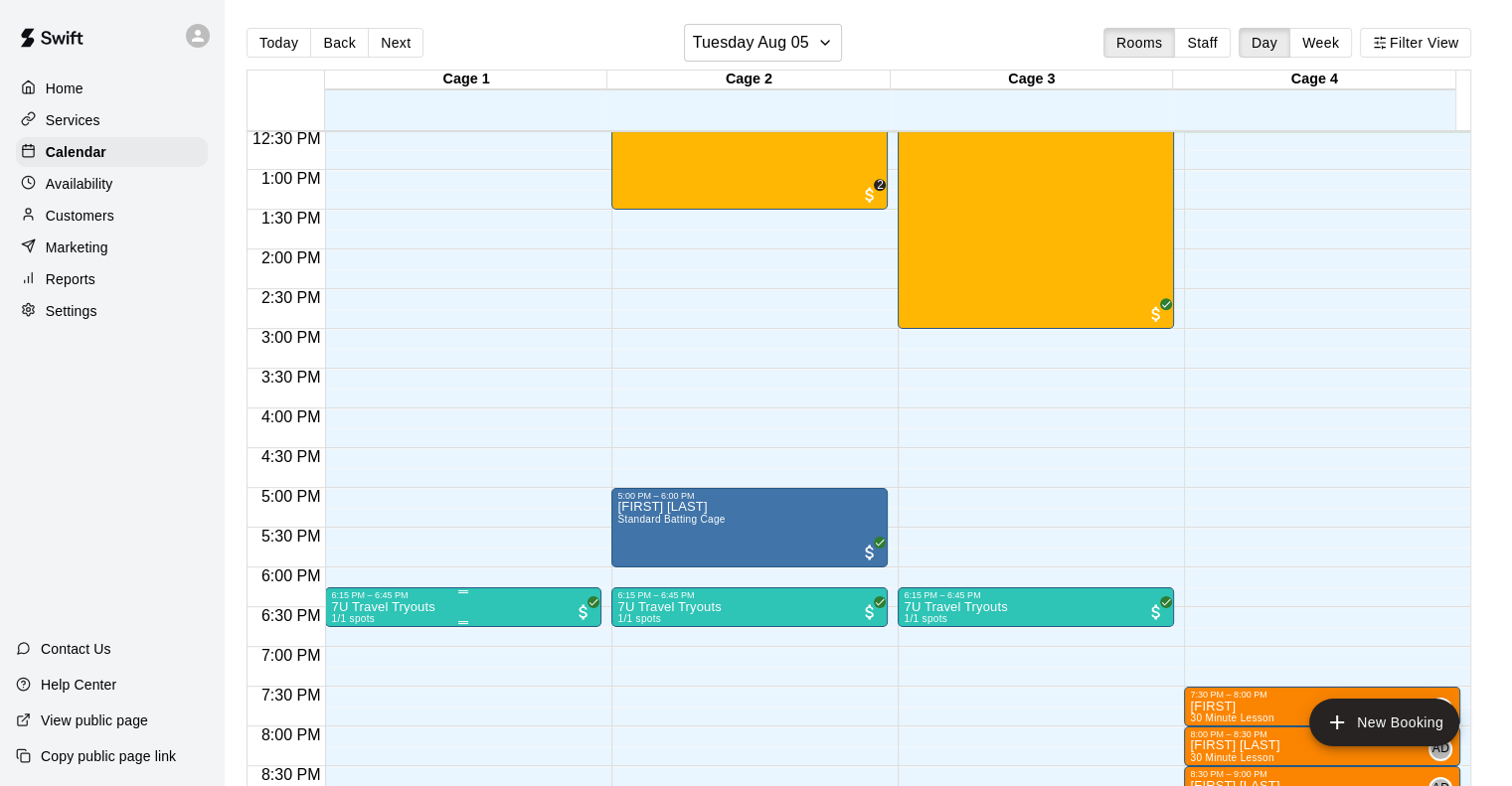 click on "7U Travel Tryouts 1/1 spots" at bounding box center (463, 993) 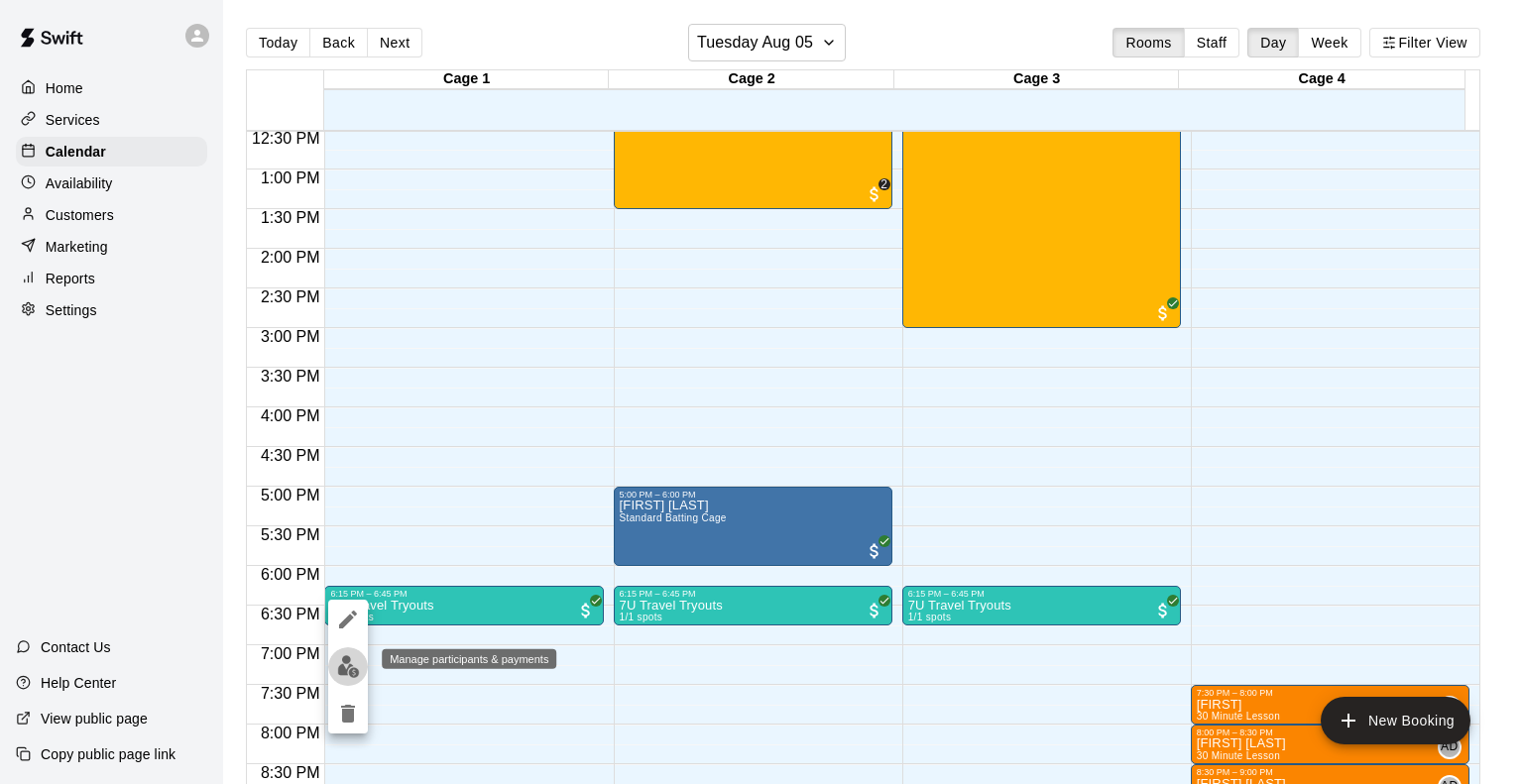 click at bounding box center [348, 666] 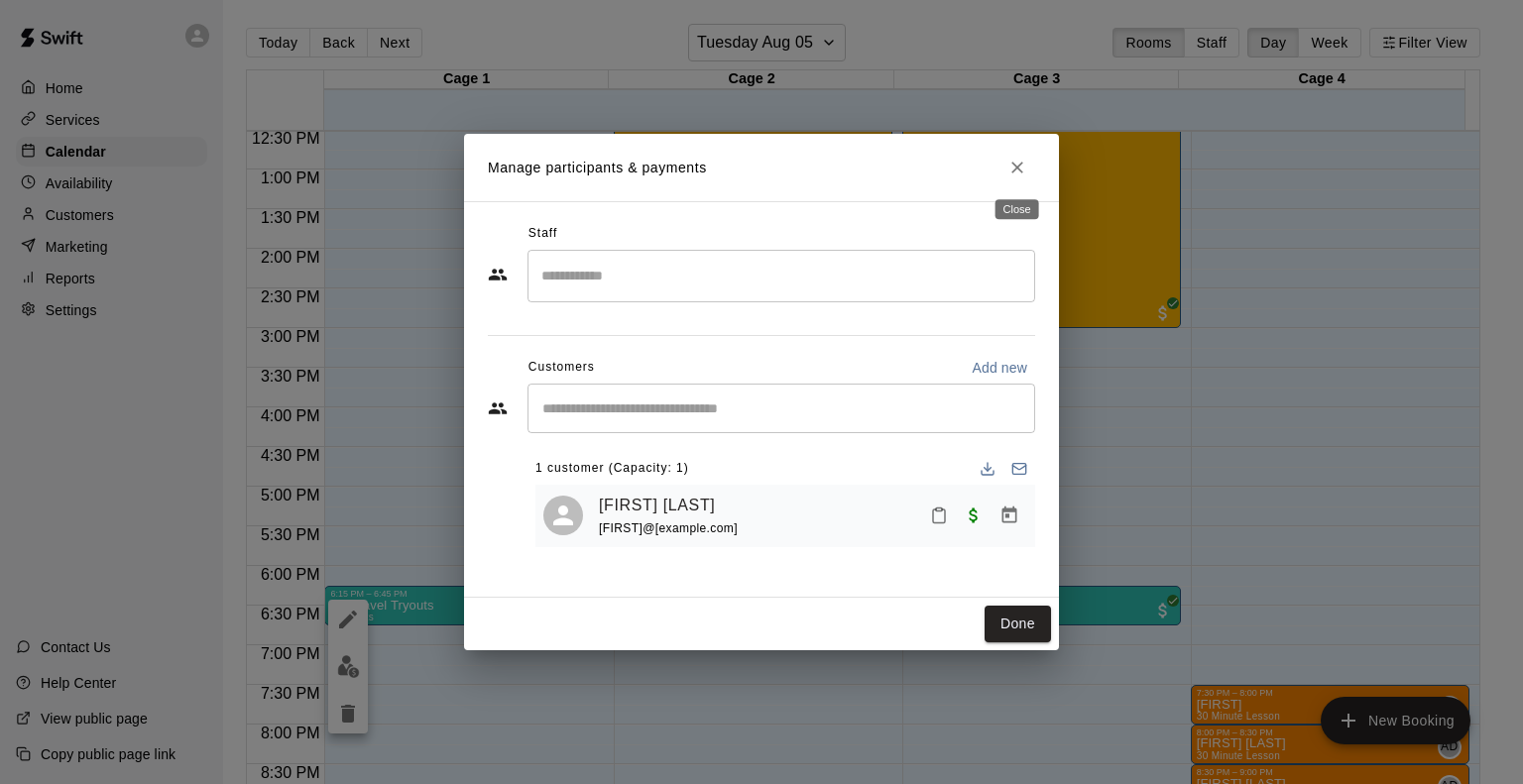 click 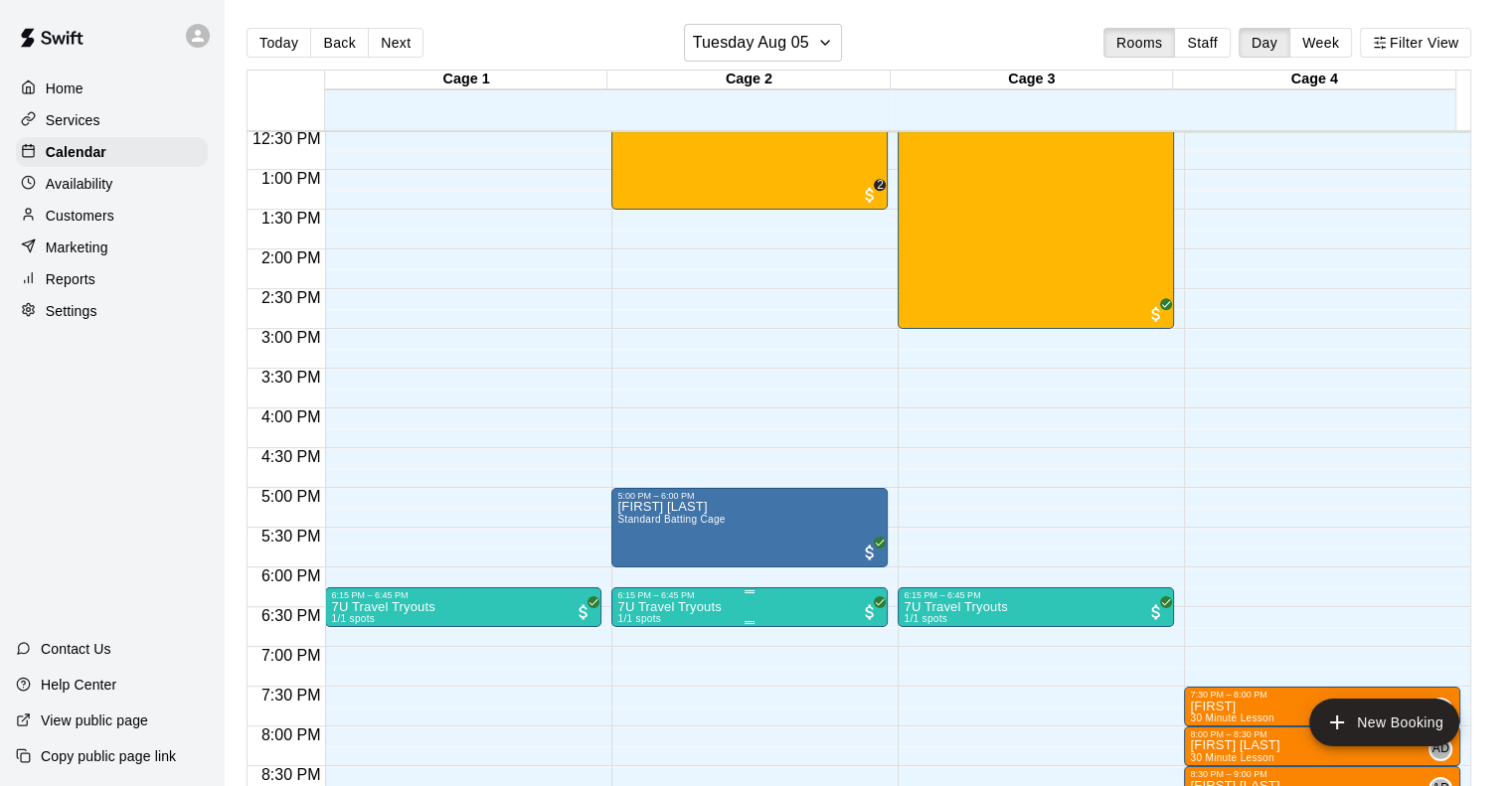 click on "7U Travel Tryouts" at bounding box center (669, 607) 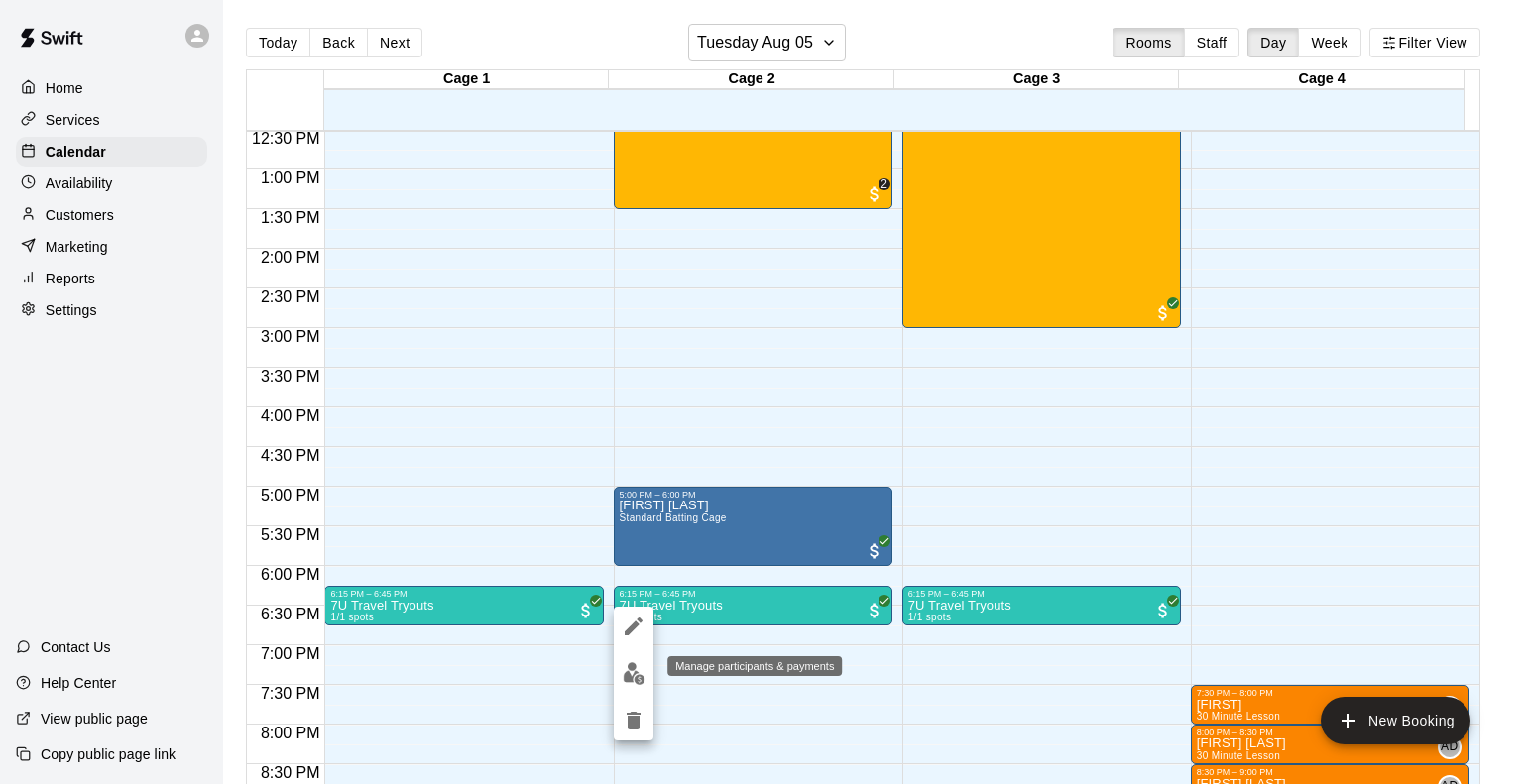 click at bounding box center [634, 673] 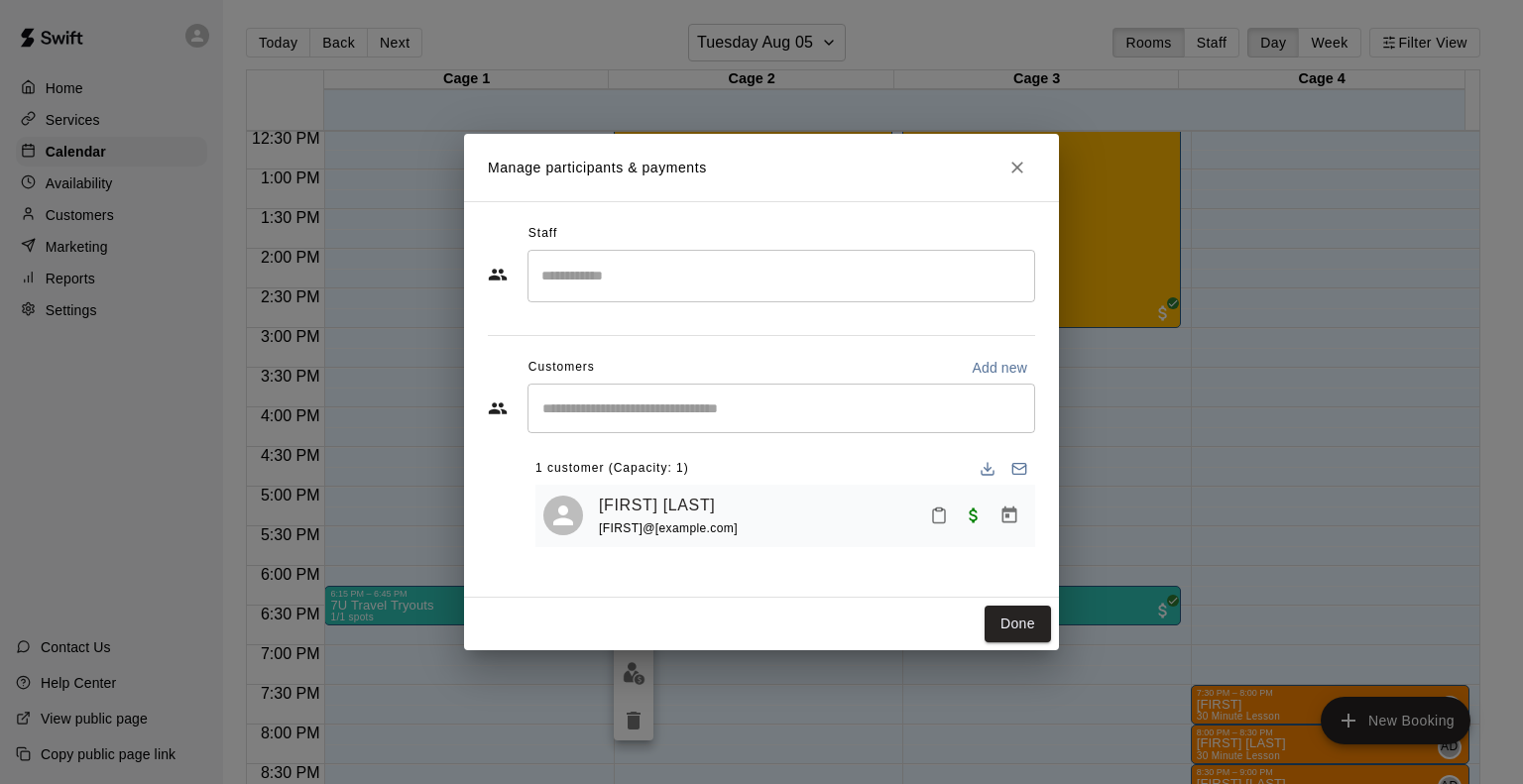 click at bounding box center (781, 408) 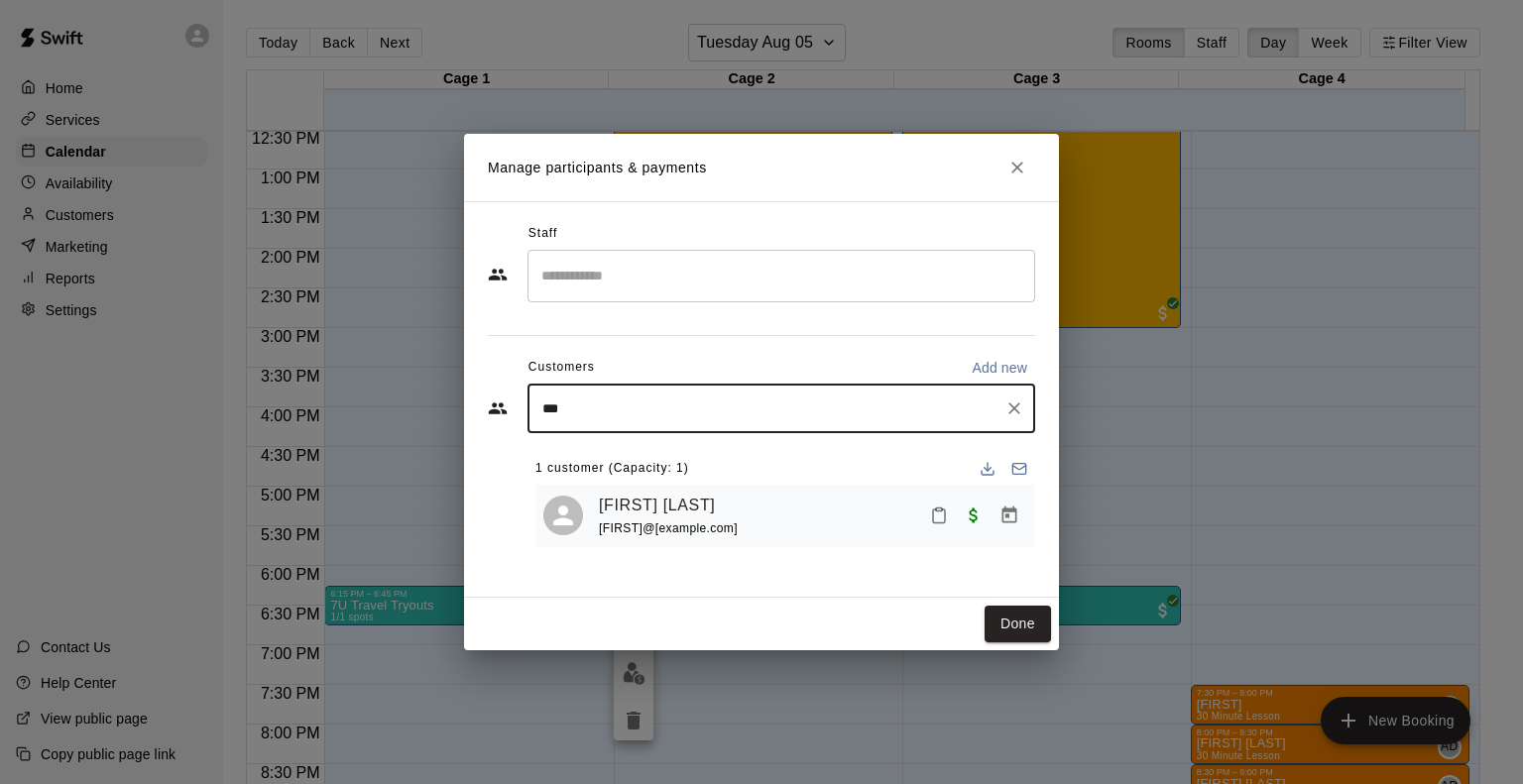 type on "****" 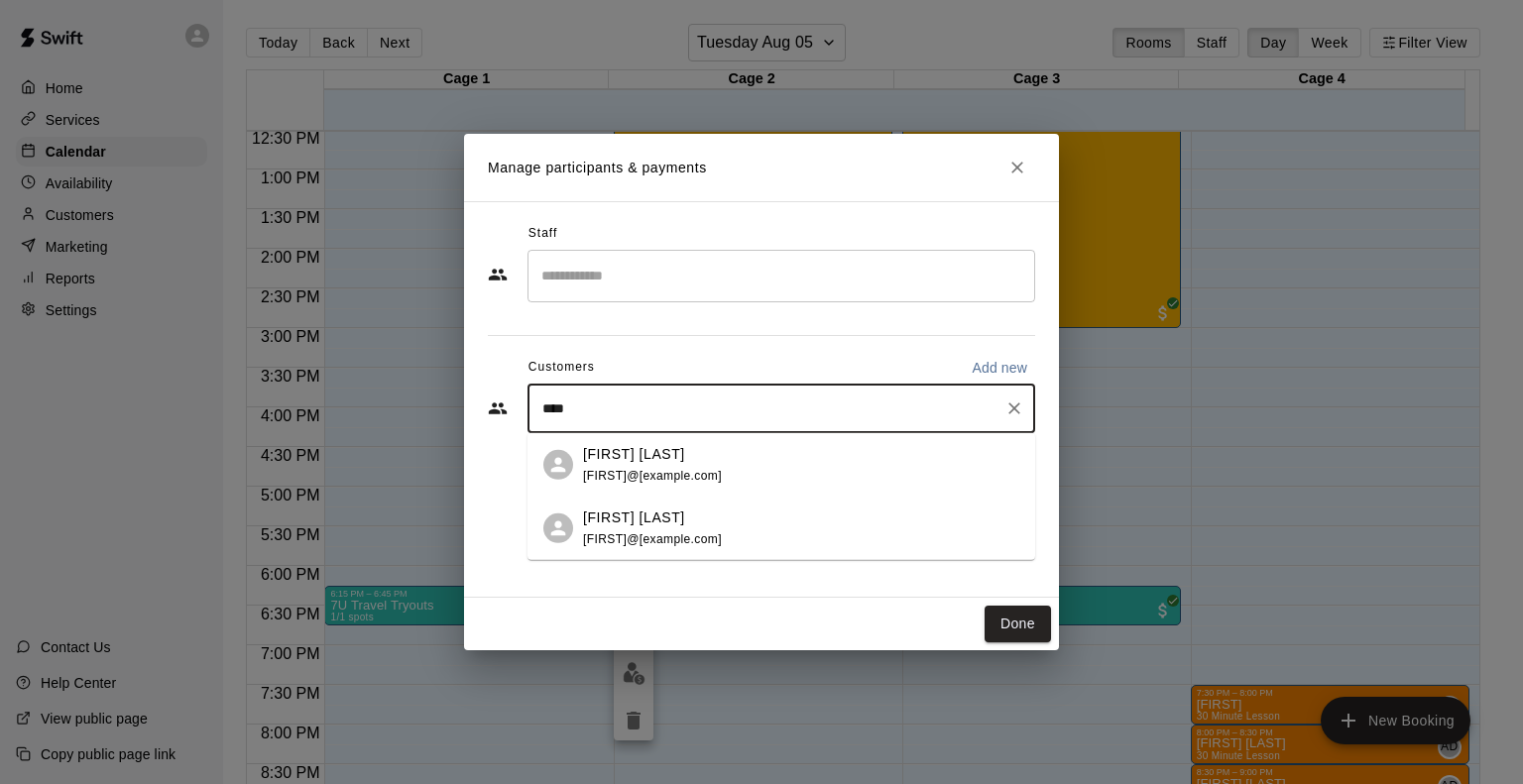 click on "Jacob Hoffmann williamrhoffmann@gmail.com" at bounding box center (801, 464) 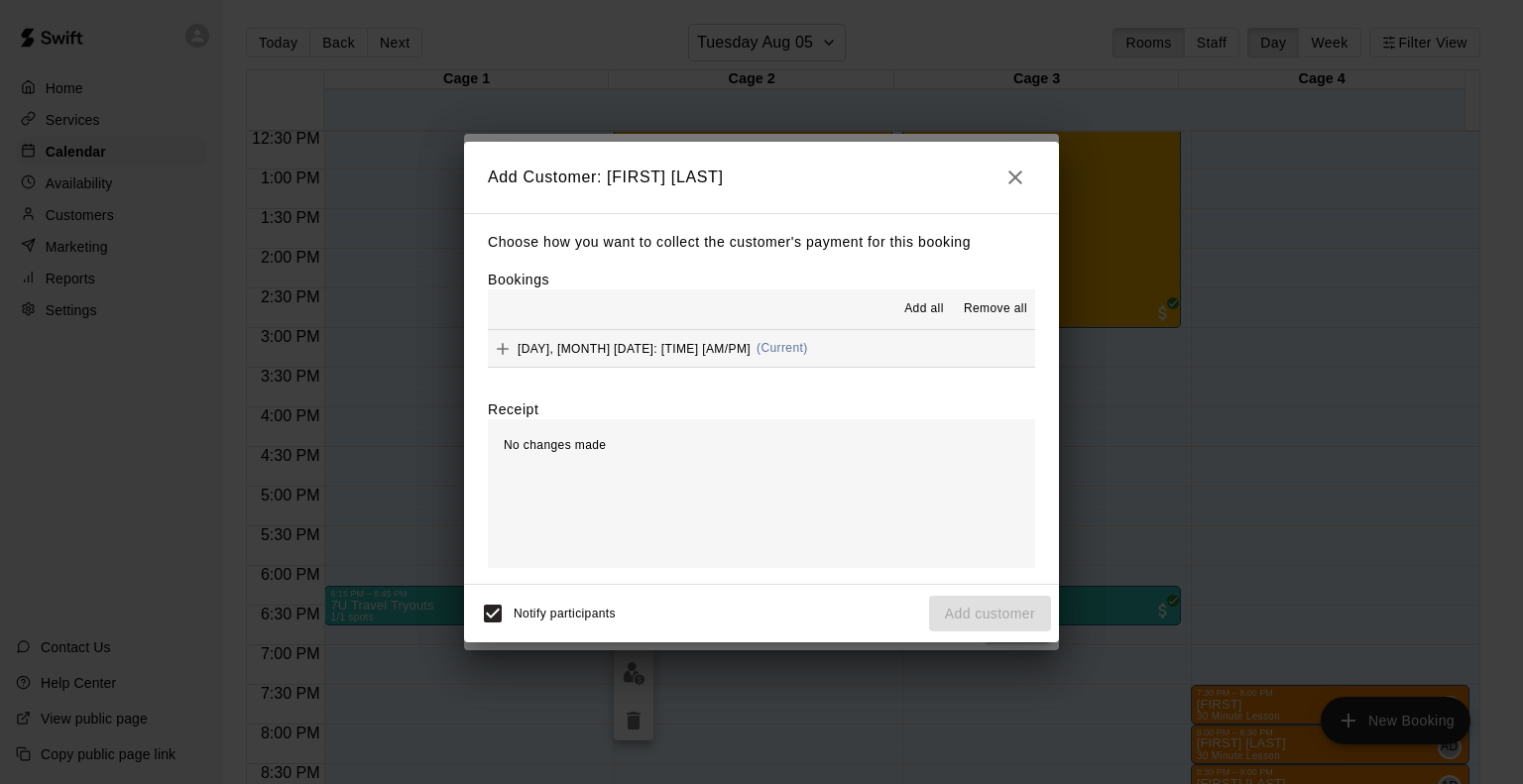 click on "Tuesday, August 05: 06:15 PM (Current)" at bounding box center (647, 349) 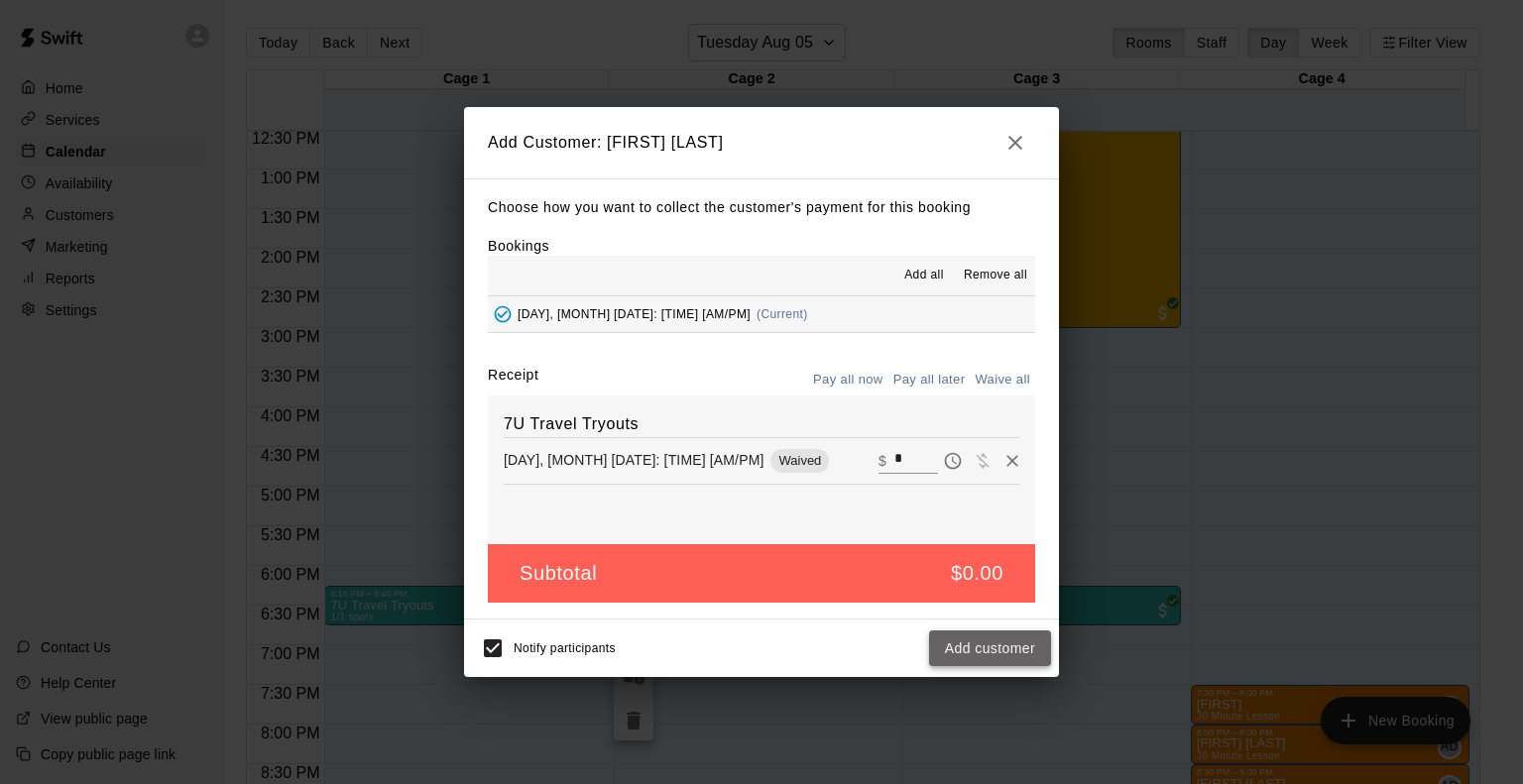 click on "Add customer" at bounding box center (990, 648) 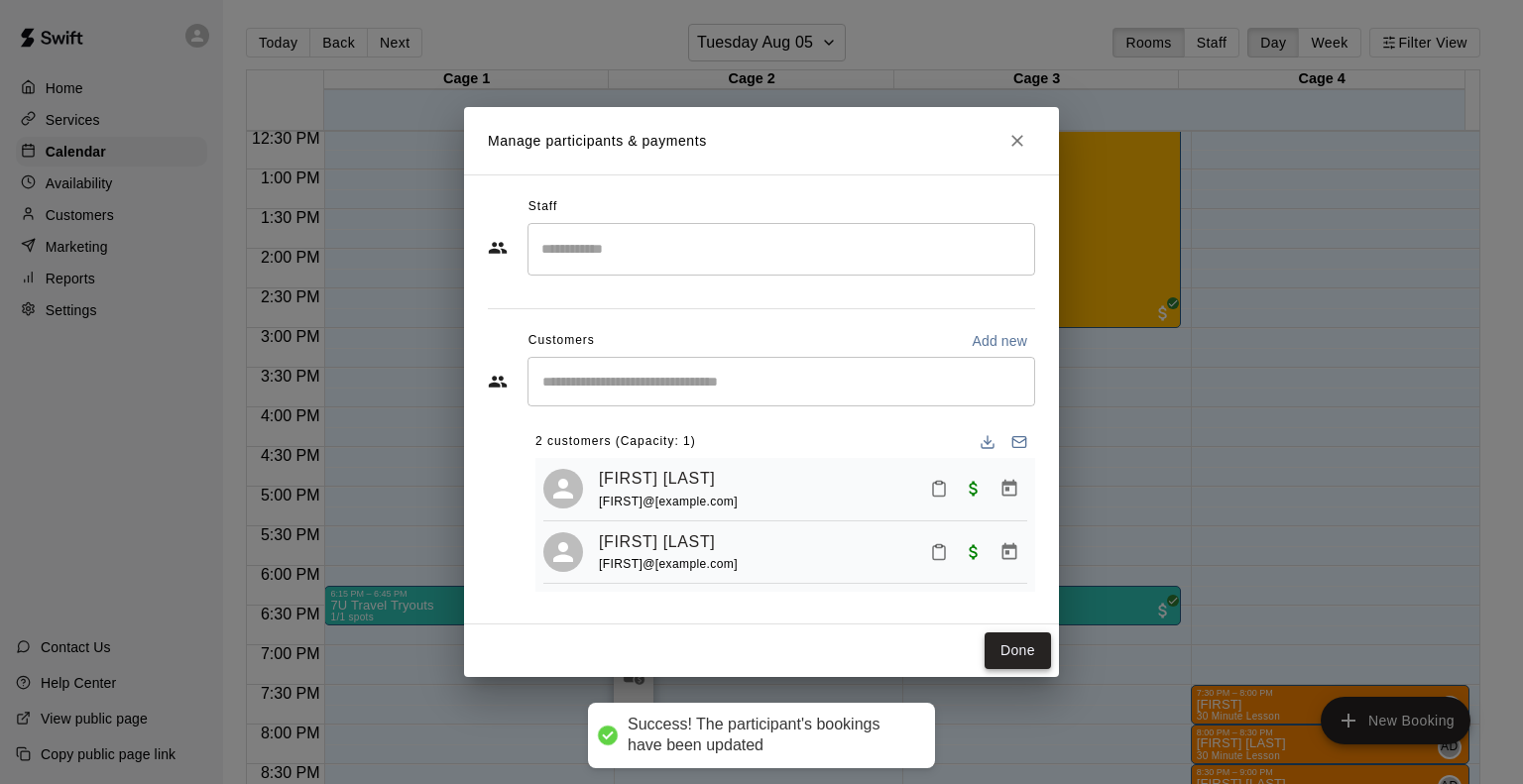 click on "Done" at bounding box center [1017, 650] 